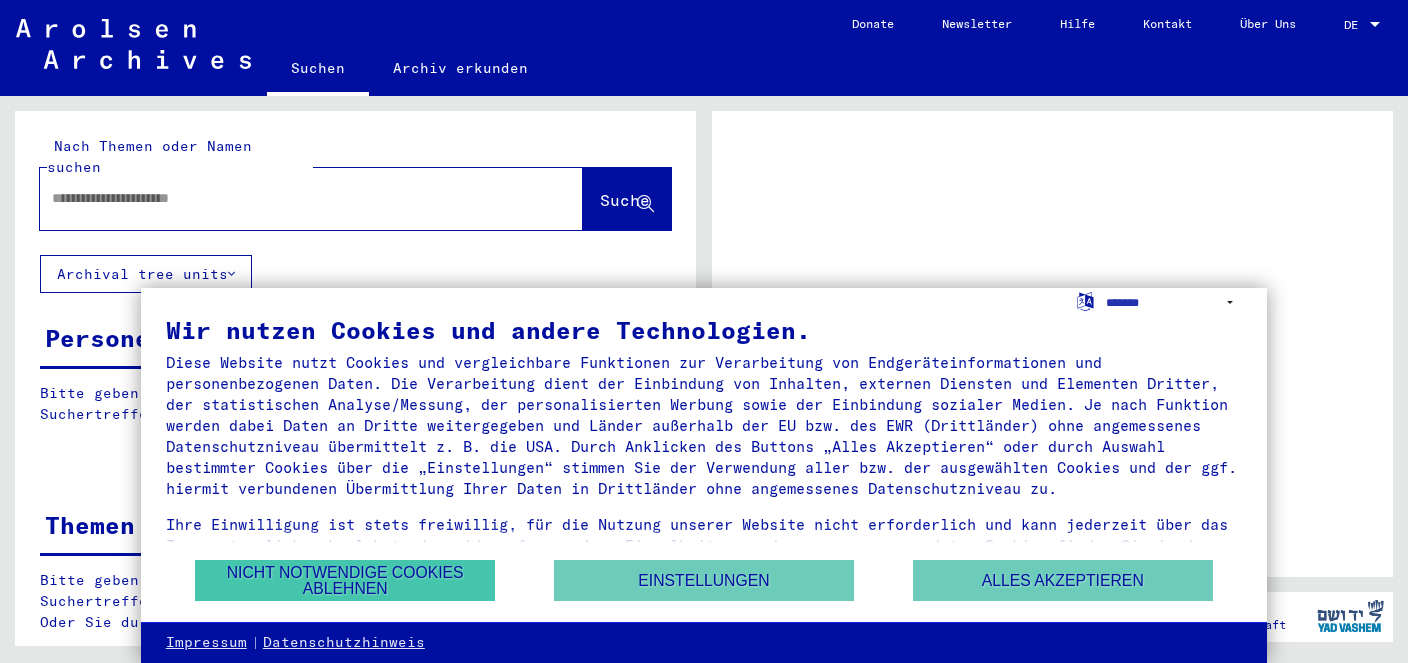 scroll, scrollTop: 0, scrollLeft: 0, axis: both 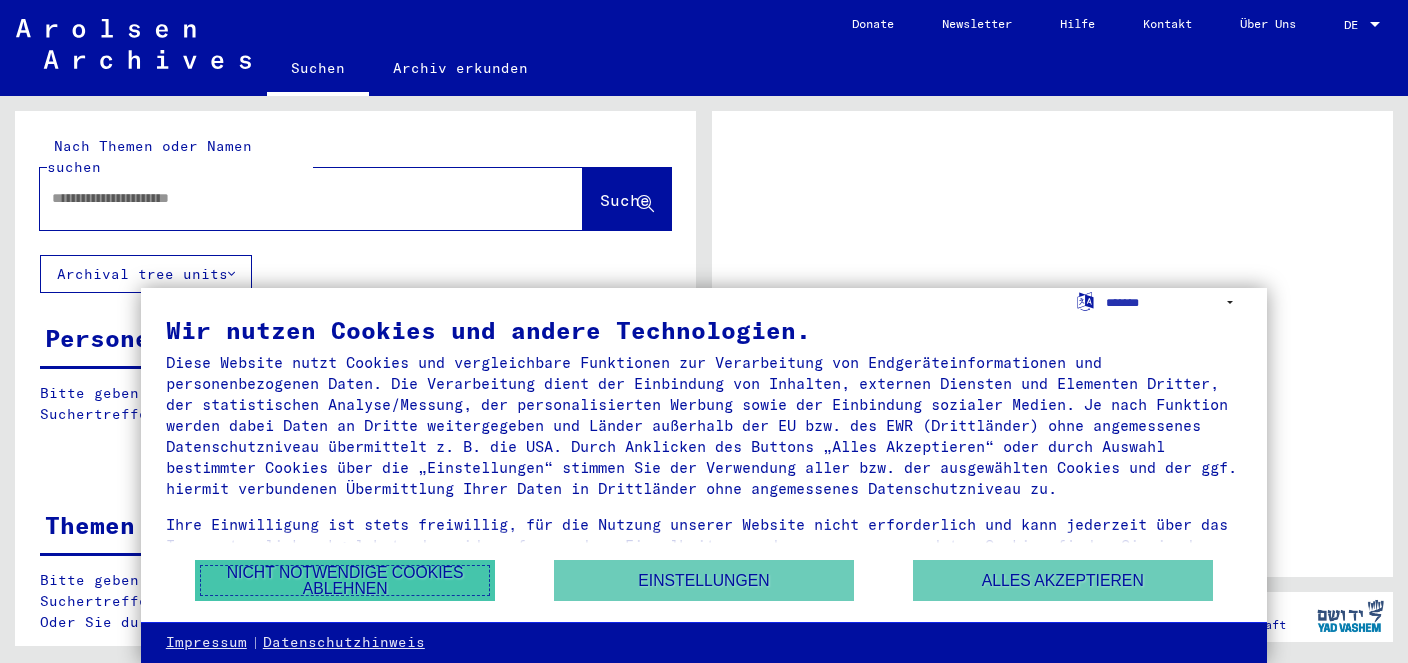 click on "Nicht notwendige Cookies ablehnen" at bounding box center (345, 580) 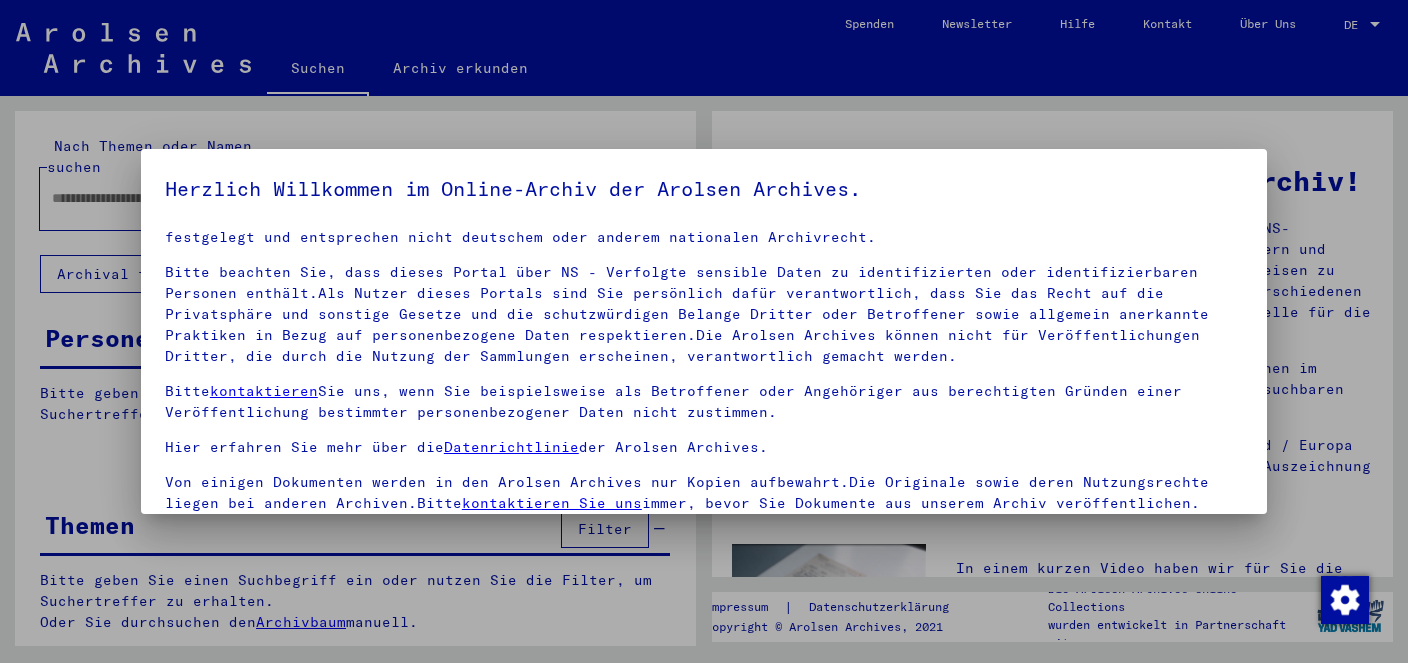 scroll, scrollTop: 48, scrollLeft: 0, axis: vertical 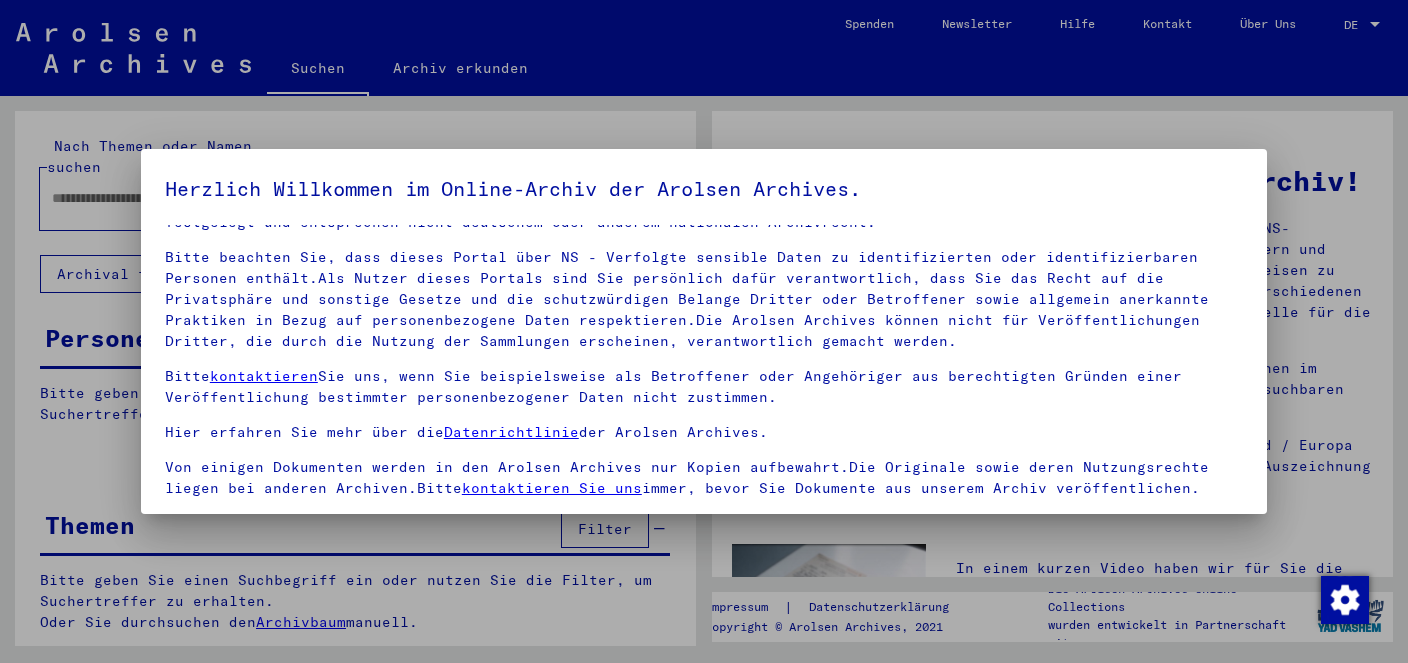 click at bounding box center (704, 331) 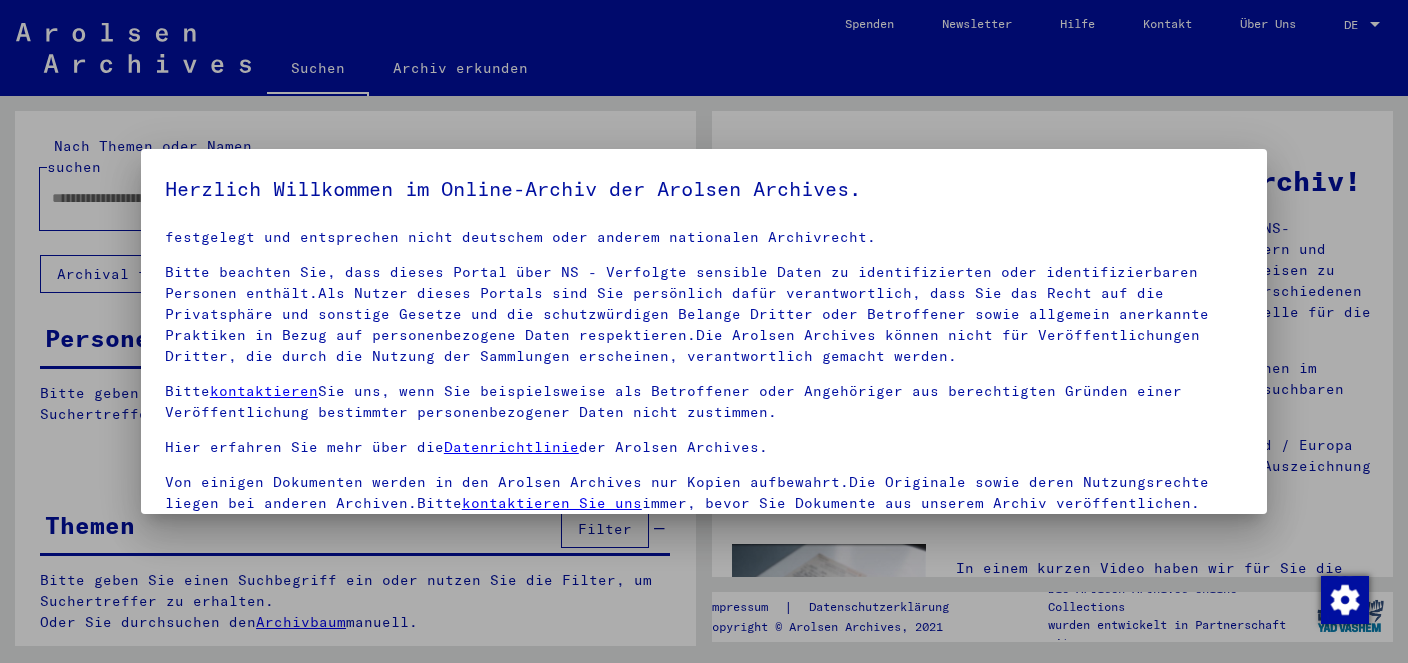 scroll, scrollTop: 48, scrollLeft: 0, axis: vertical 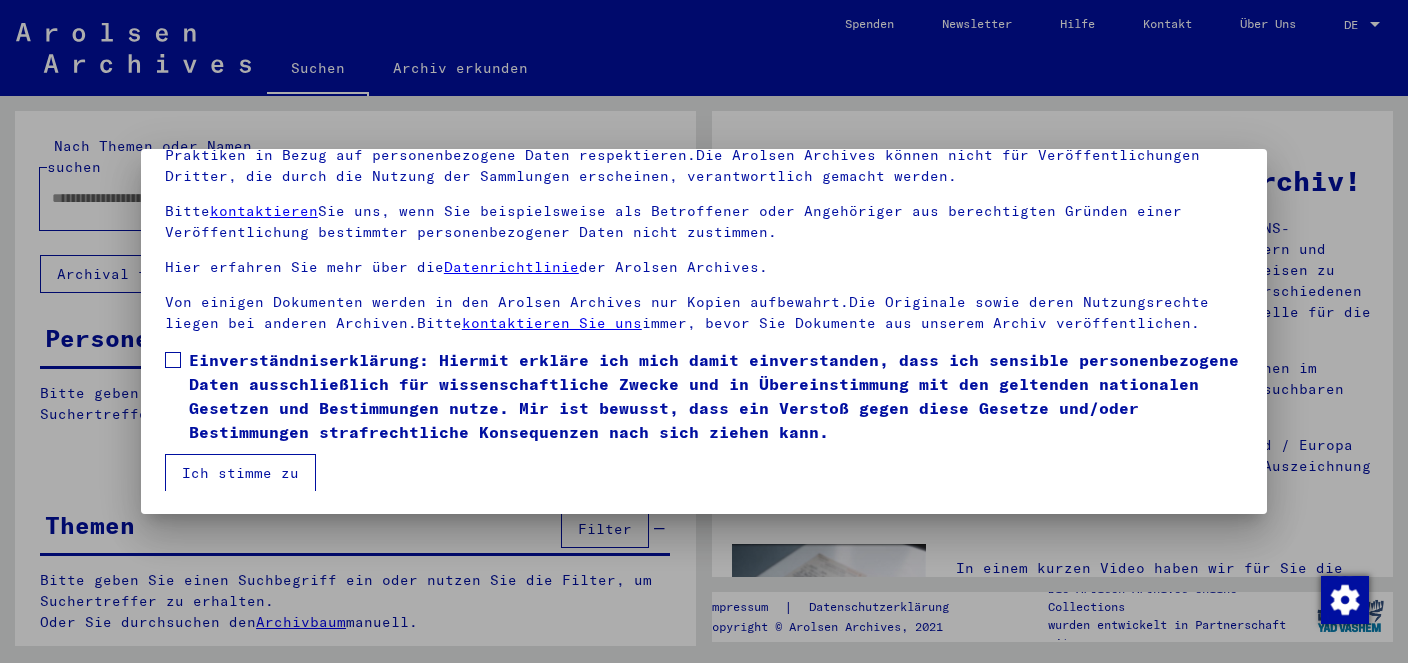 click at bounding box center [173, 360] 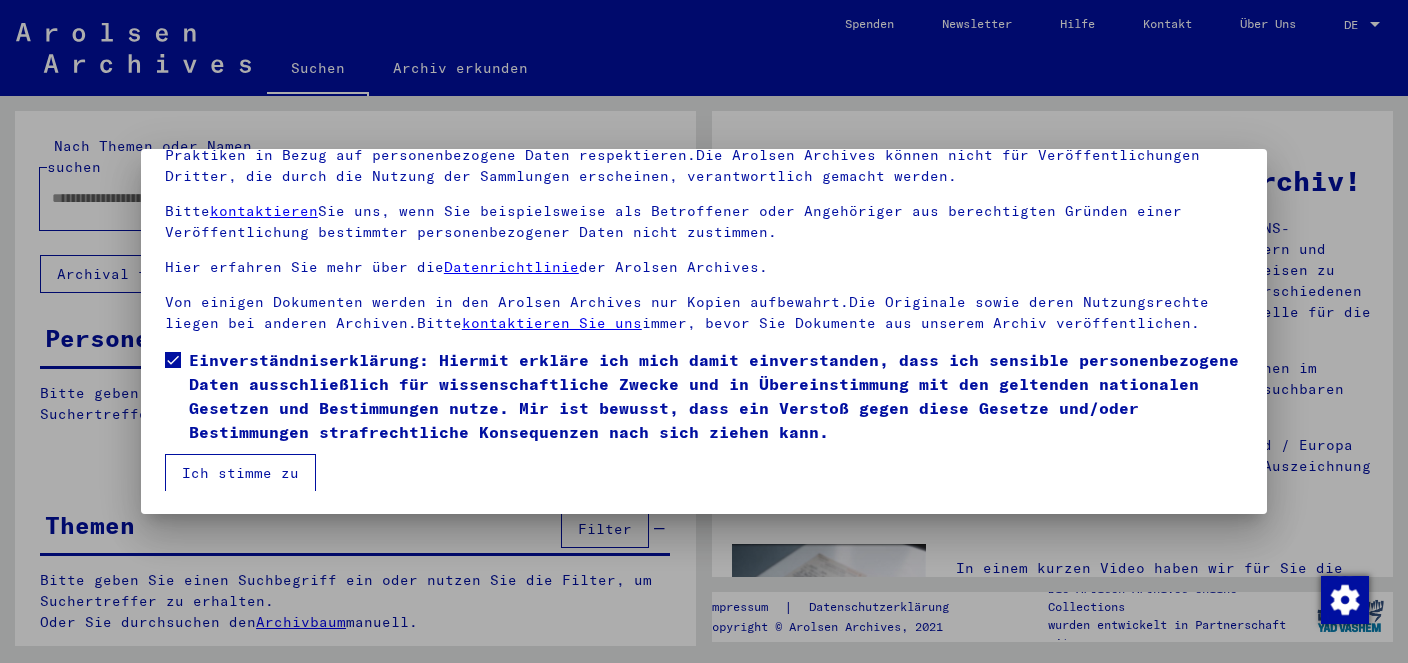 click on "Ich stimme zu" at bounding box center (240, 473) 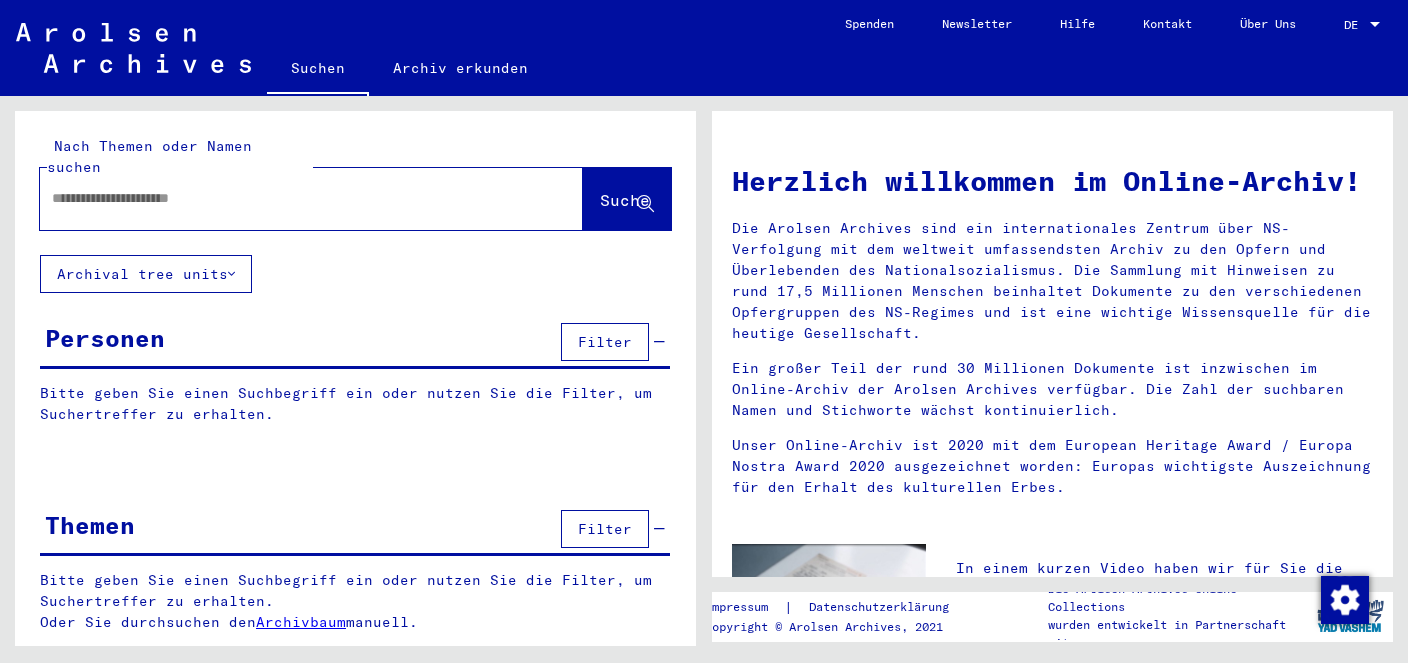 click at bounding box center (287, 198) 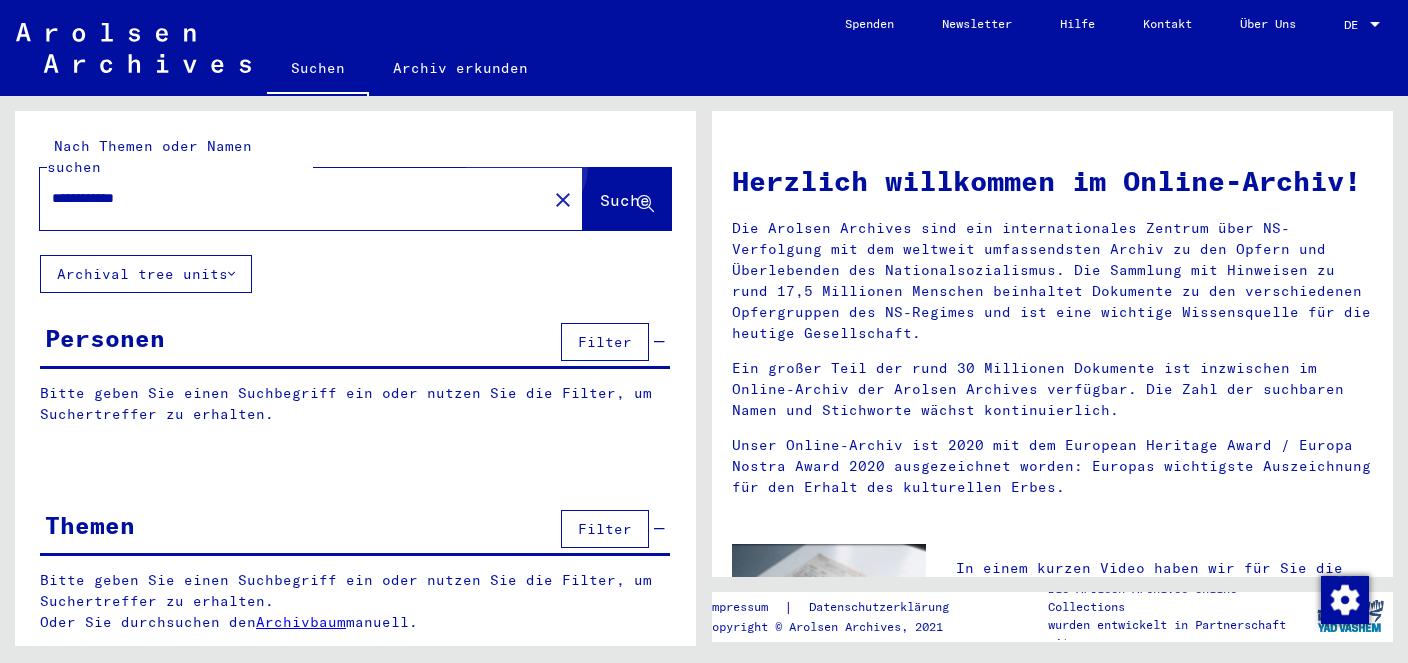 click on "Suche" 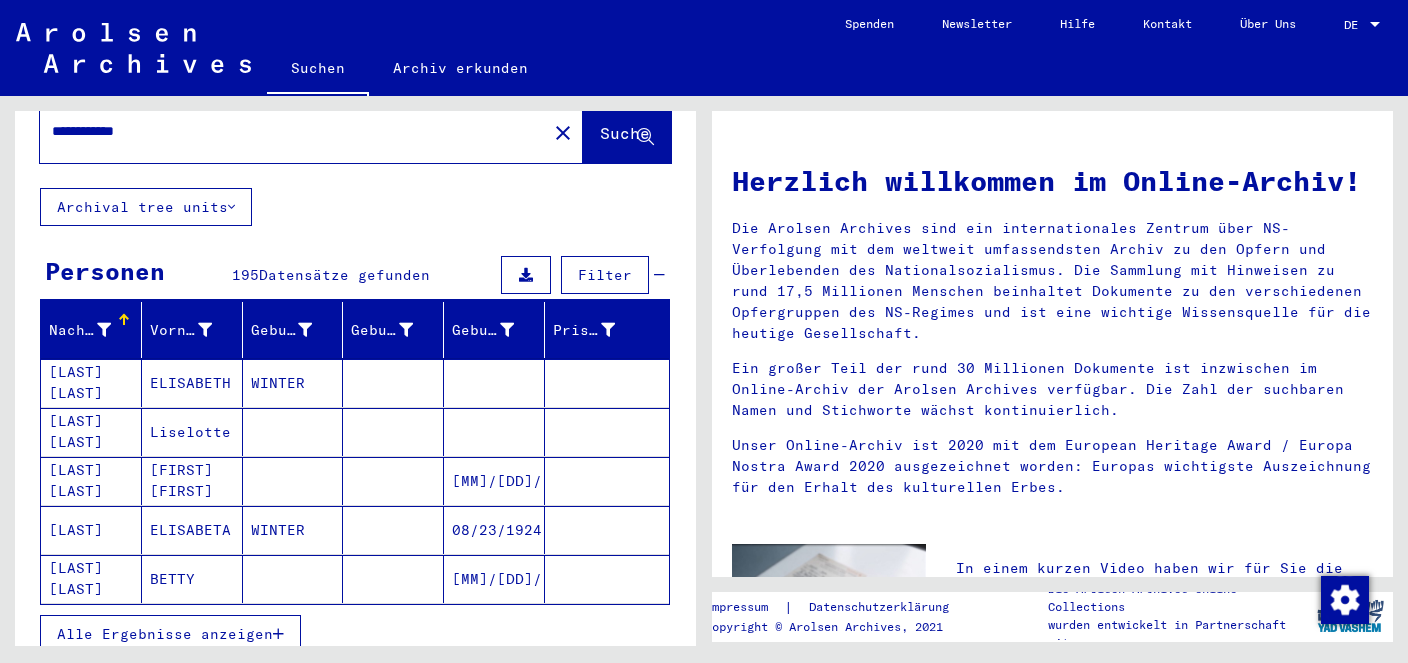 scroll, scrollTop: 0, scrollLeft: 0, axis: both 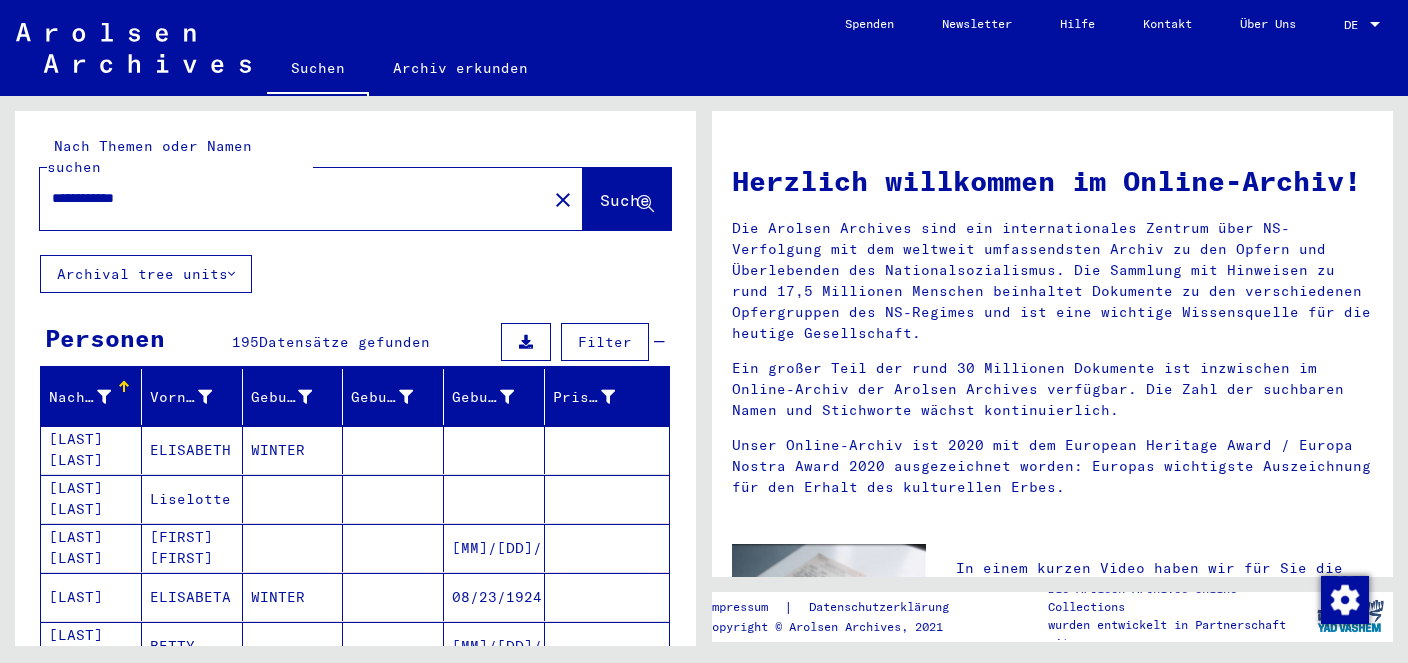 click on "Filter" at bounding box center [605, 342] 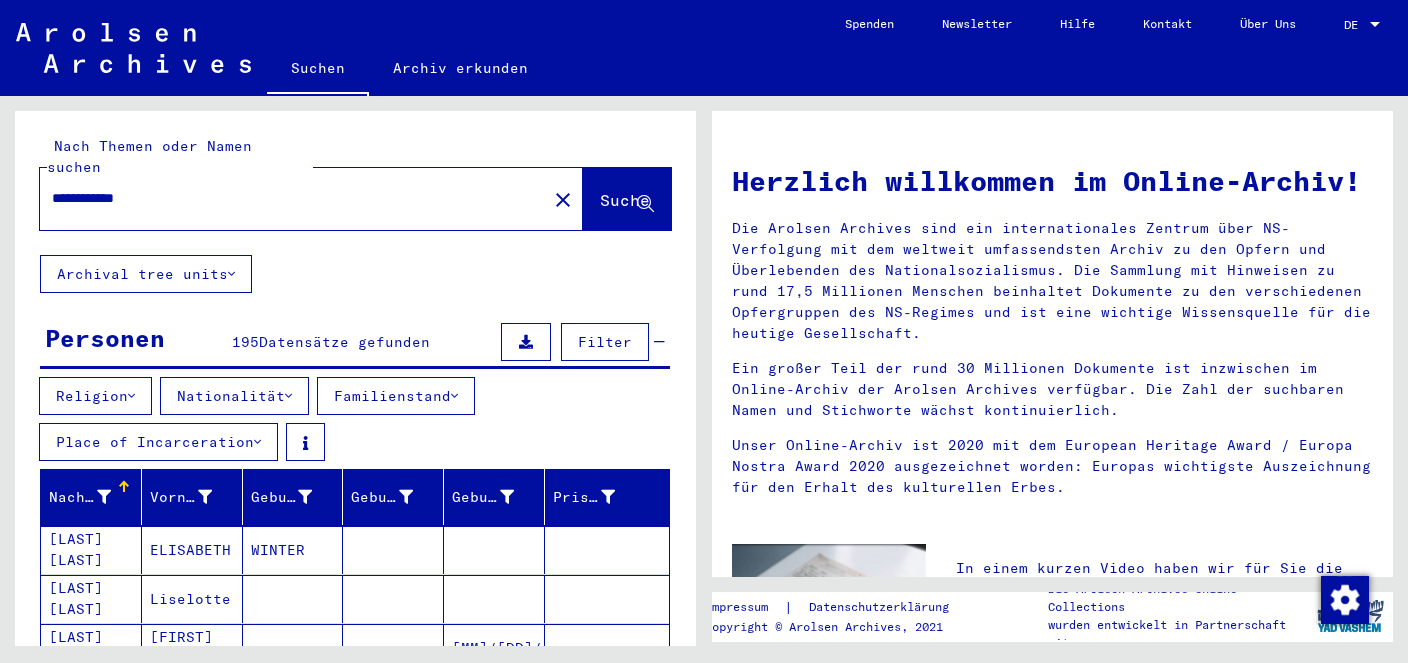 click on "Nationalität" at bounding box center [234, 396] 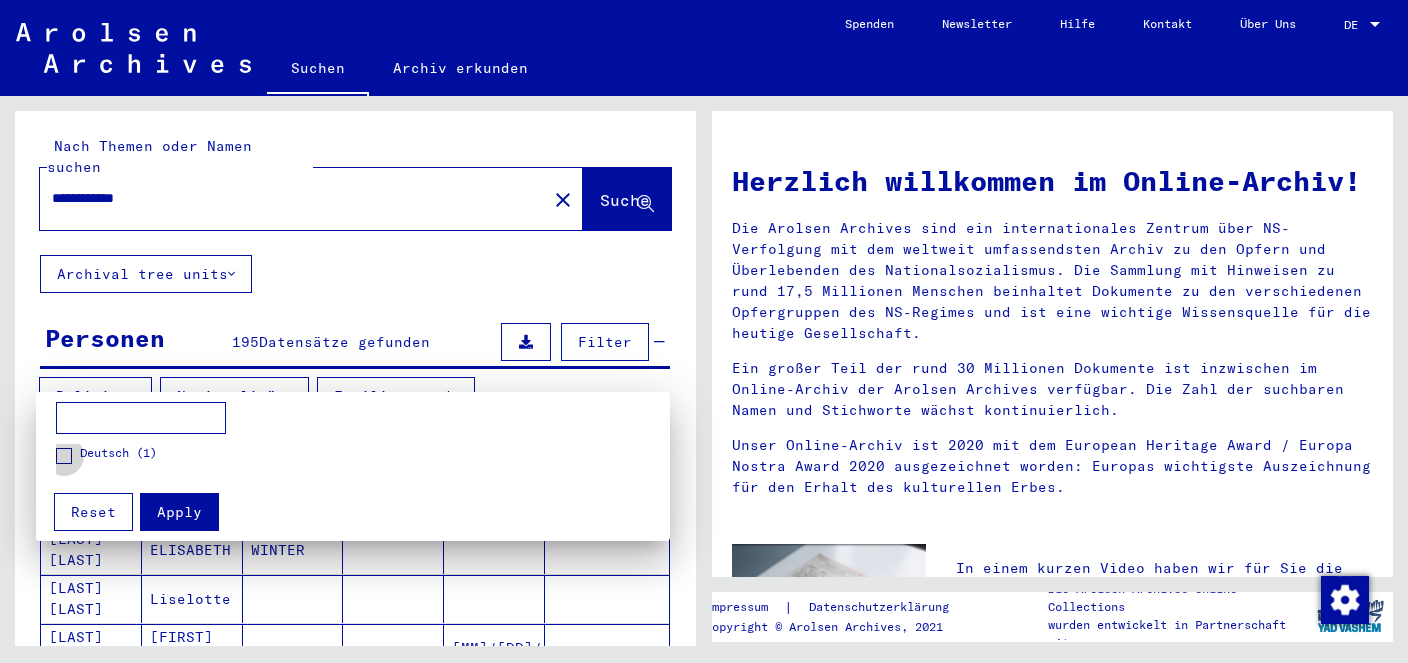 click at bounding box center (64, 456) 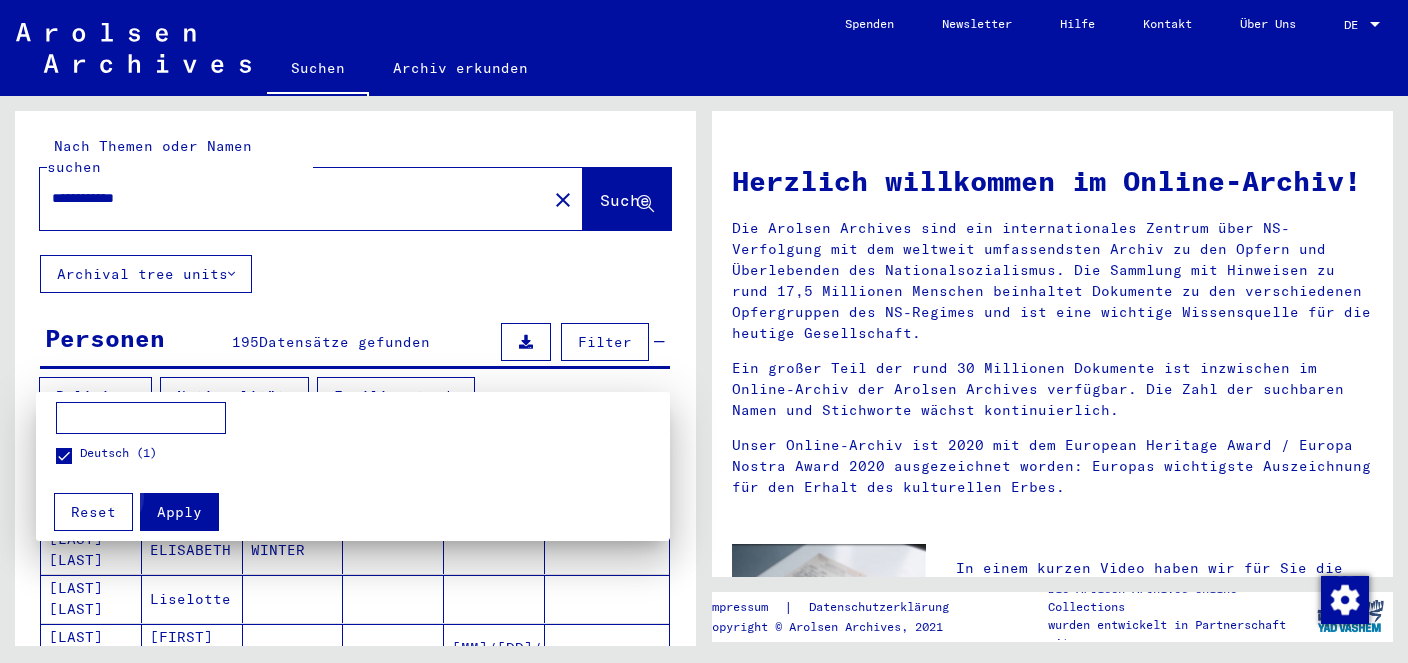 click on "Apply" at bounding box center [179, 512] 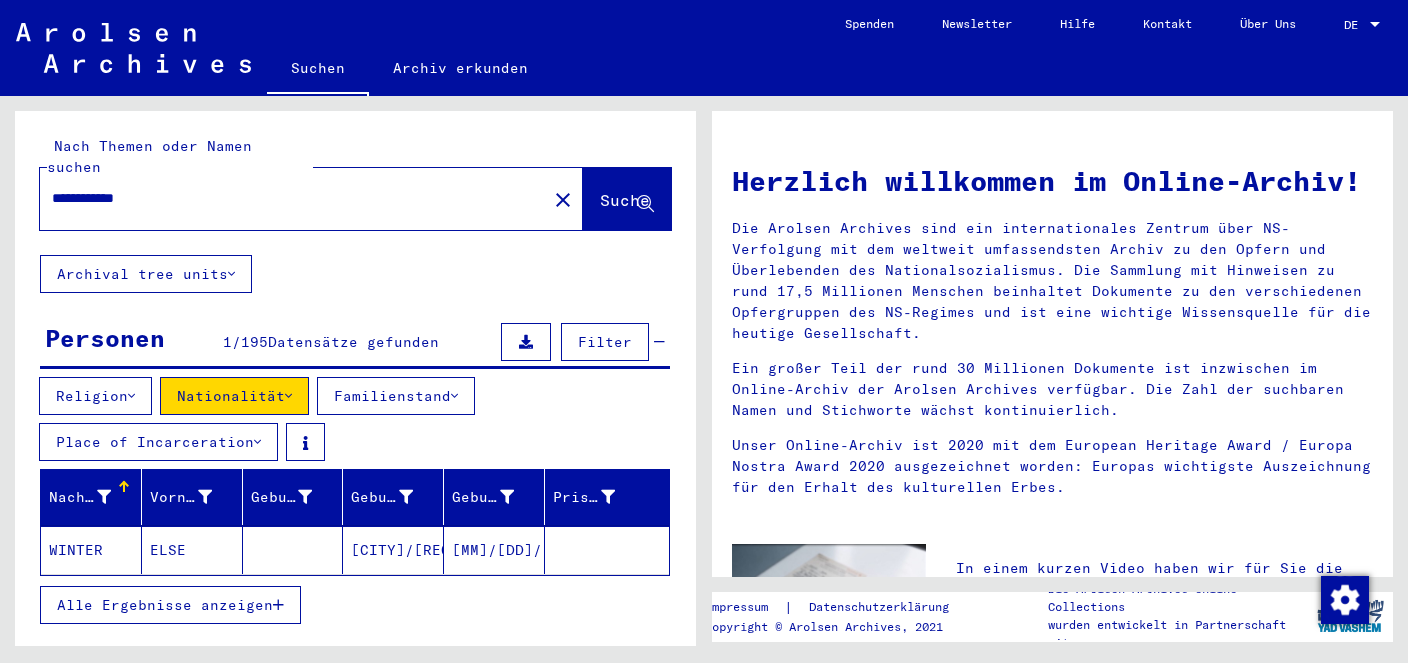 click at bounding box center [454, 396] 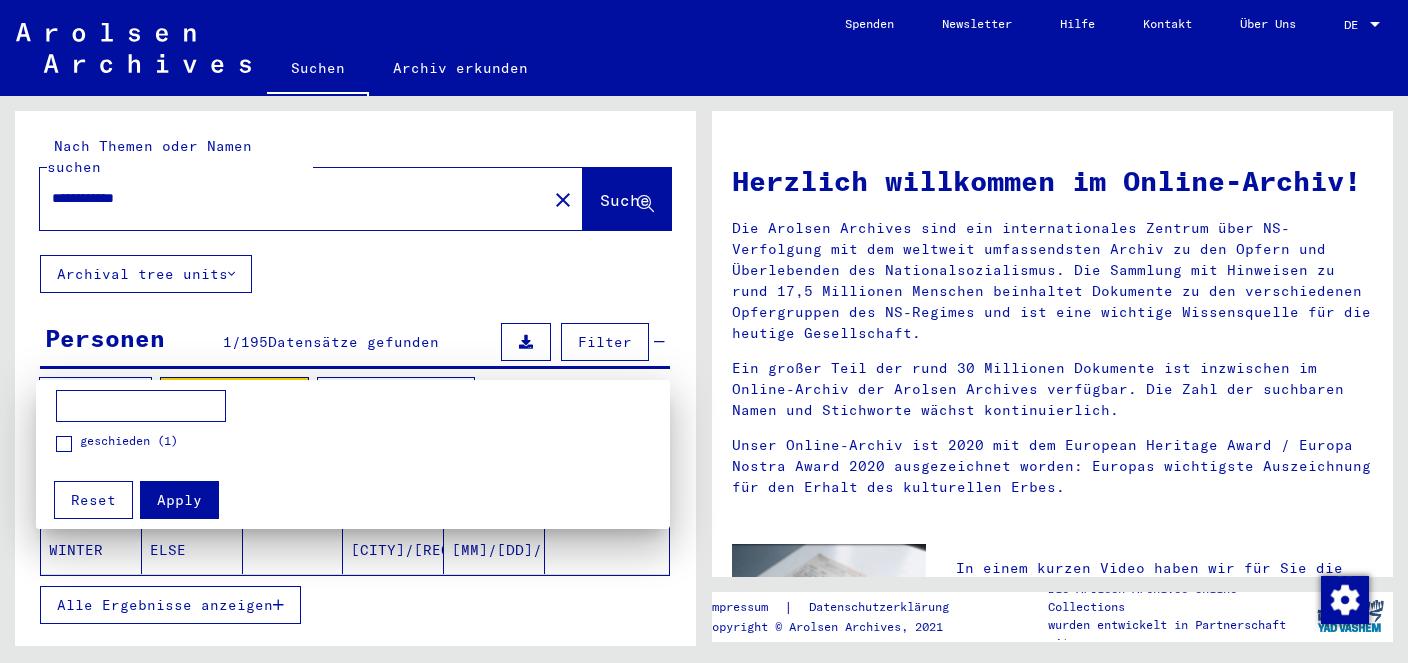 click at bounding box center [704, 331] 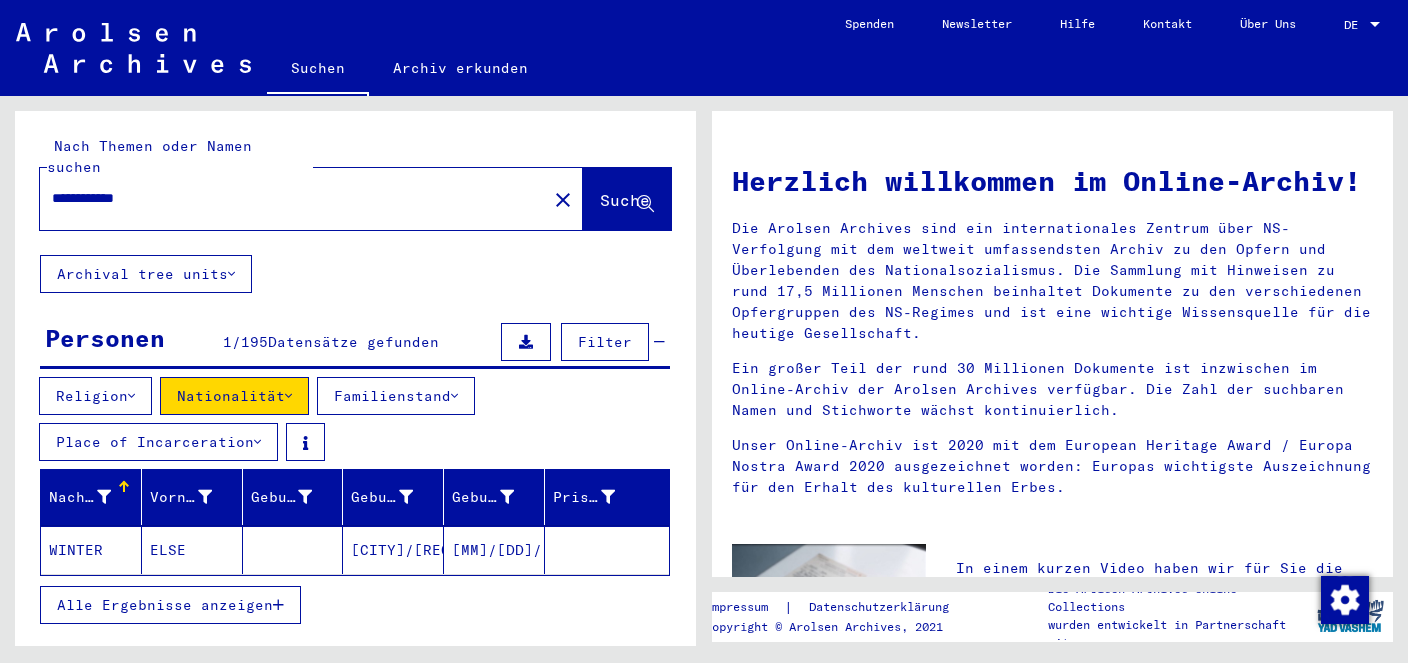 click at bounding box center (131, 396) 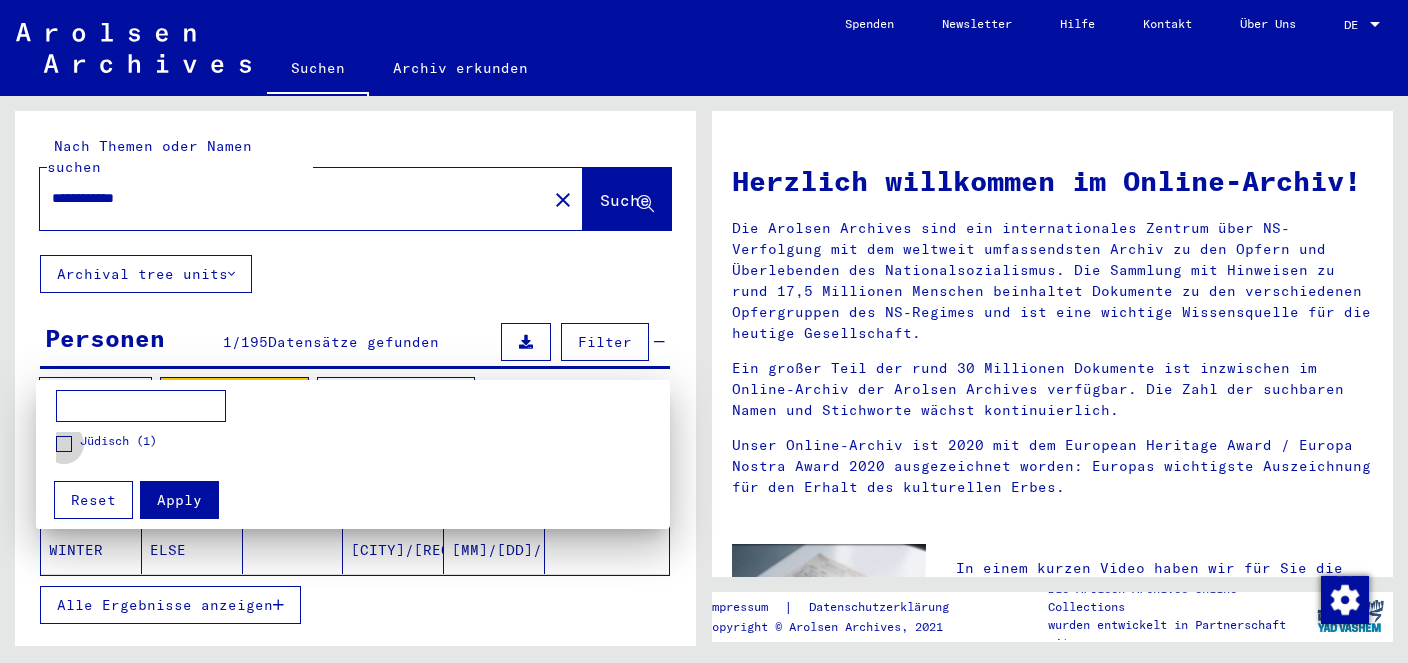 click at bounding box center (64, 444) 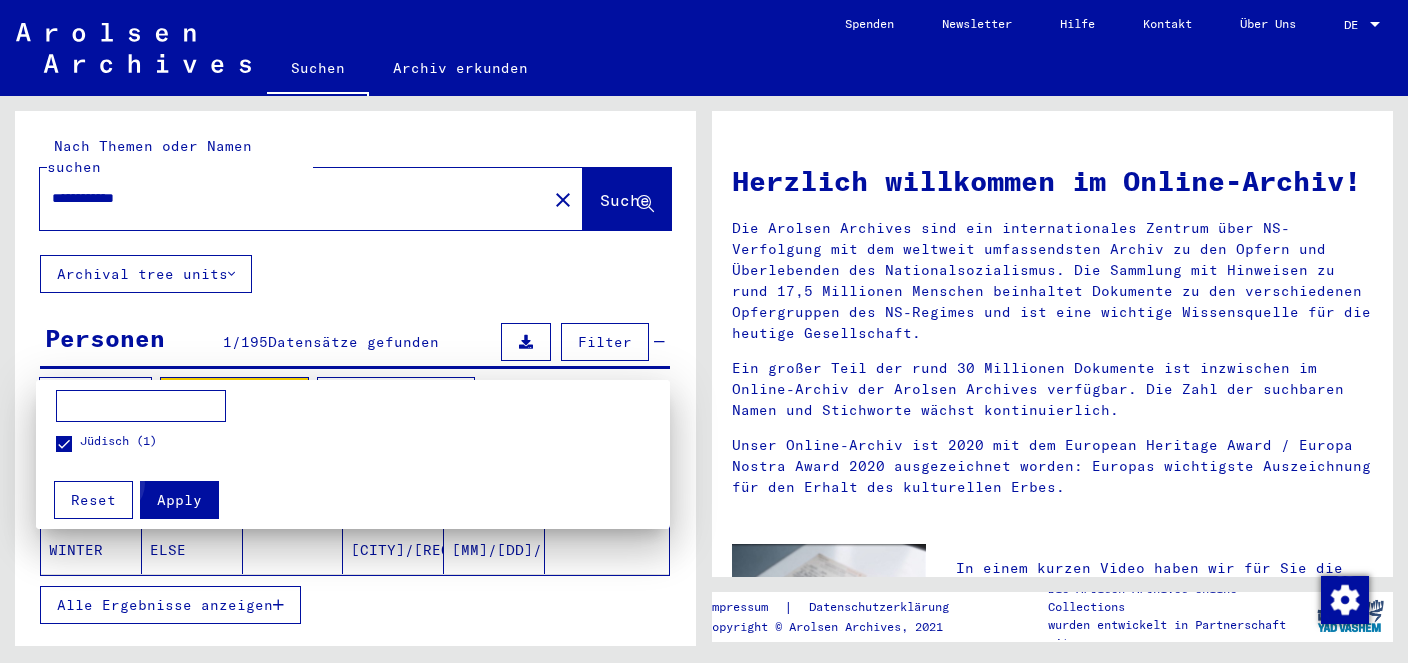 click on "Apply" at bounding box center [179, 500] 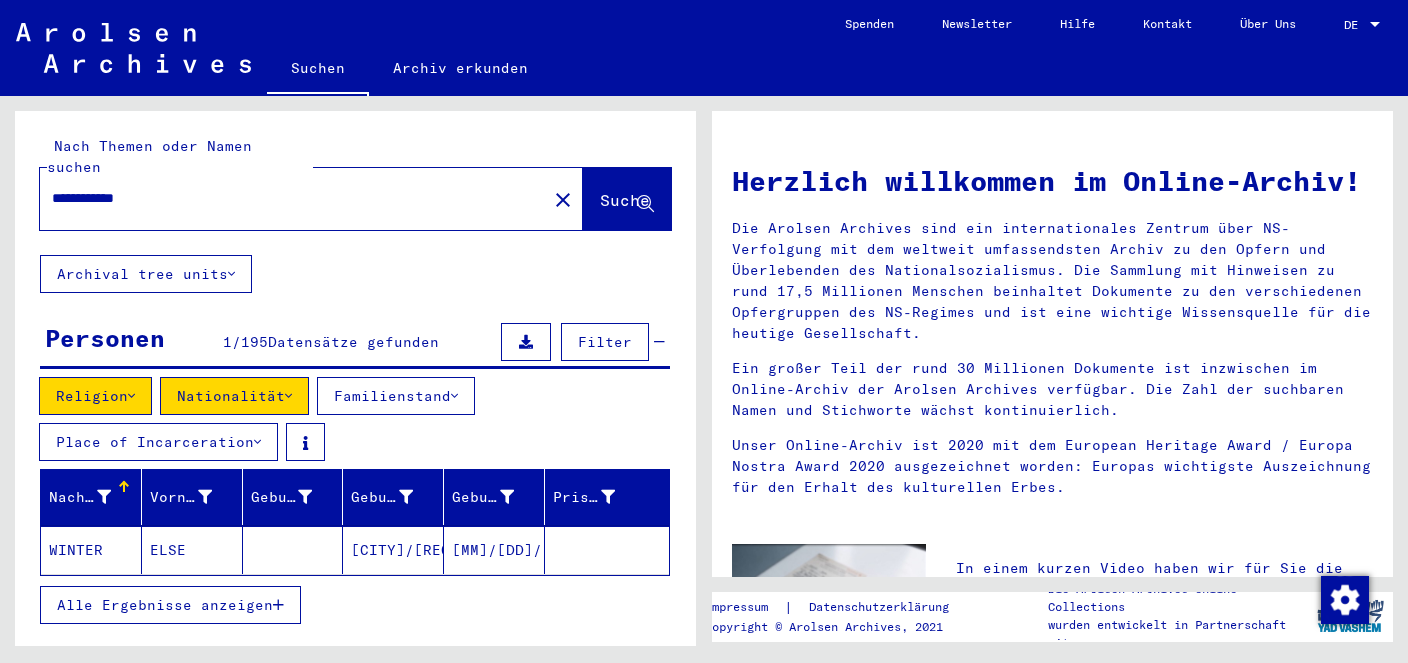 click on "Familienstand" at bounding box center [396, 396] 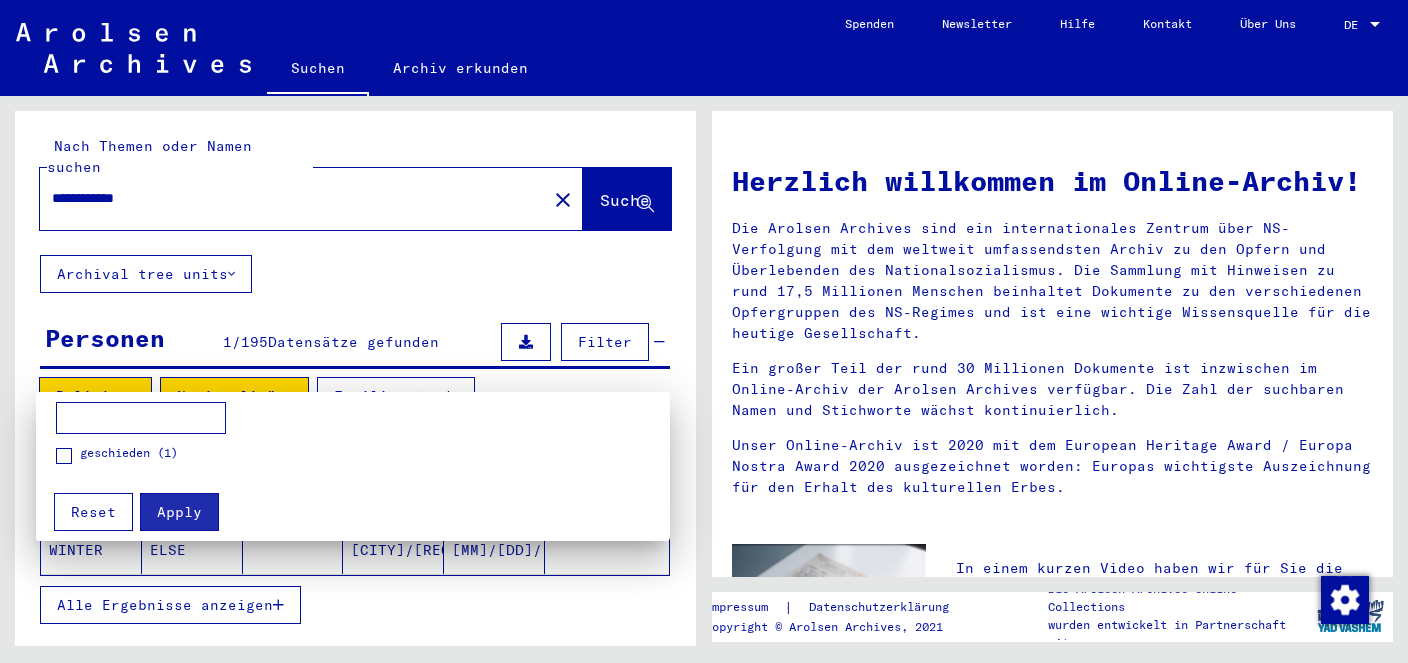 click on "geschieden (1)" at bounding box center [358, 461] 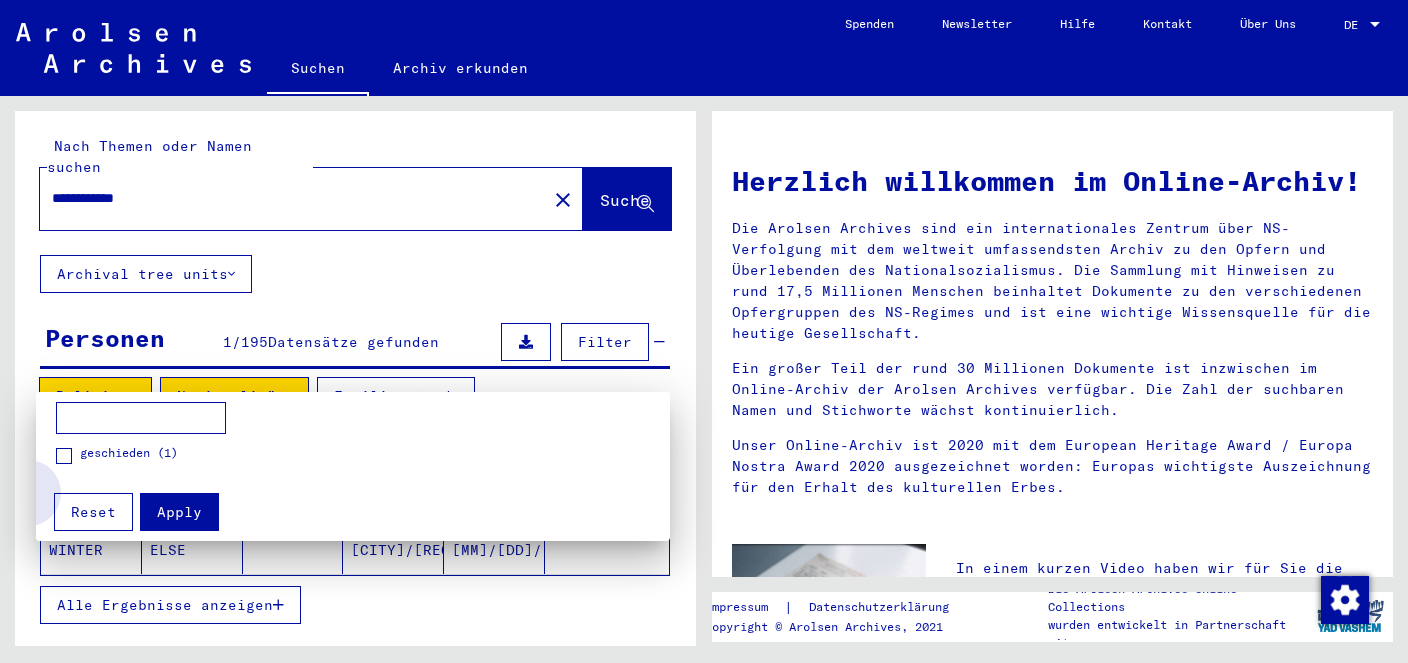 click on "Reset" at bounding box center (93, 512) 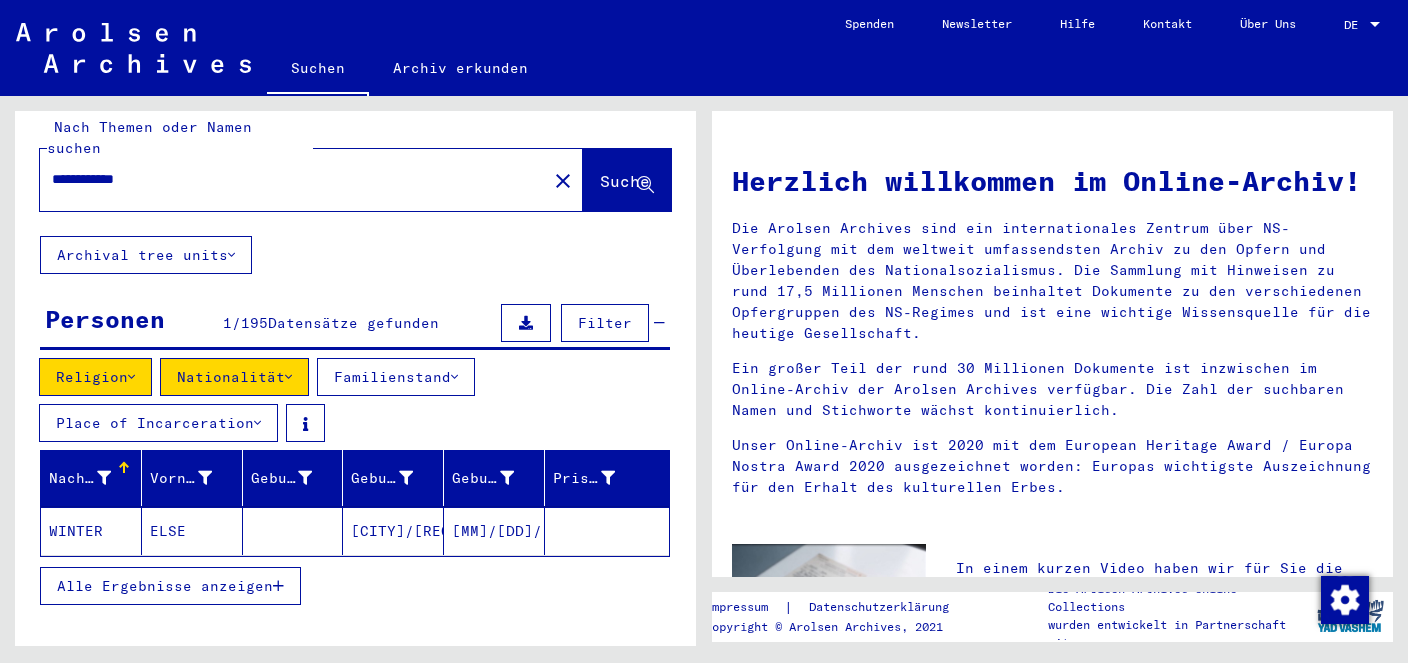 scroll, scrollTop: 0, scrollLeft: 0, axis: both 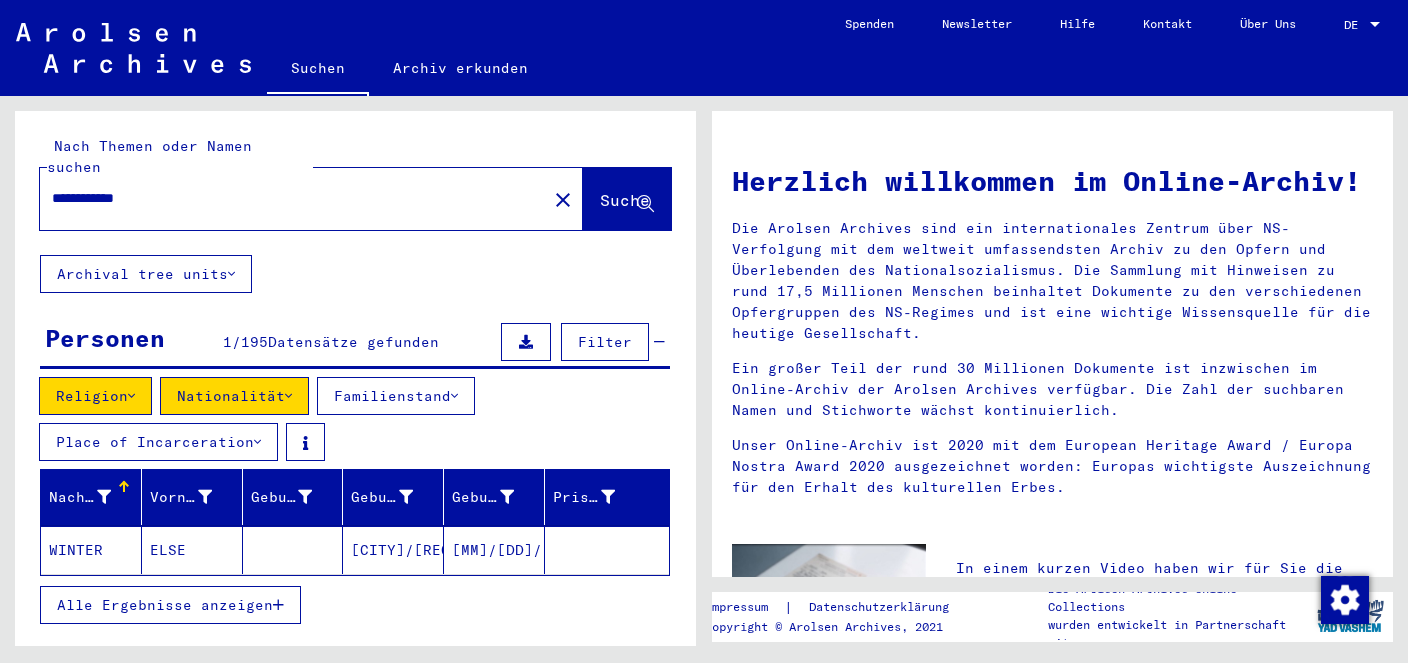 click on "**********" at bounding box center (287, 198) 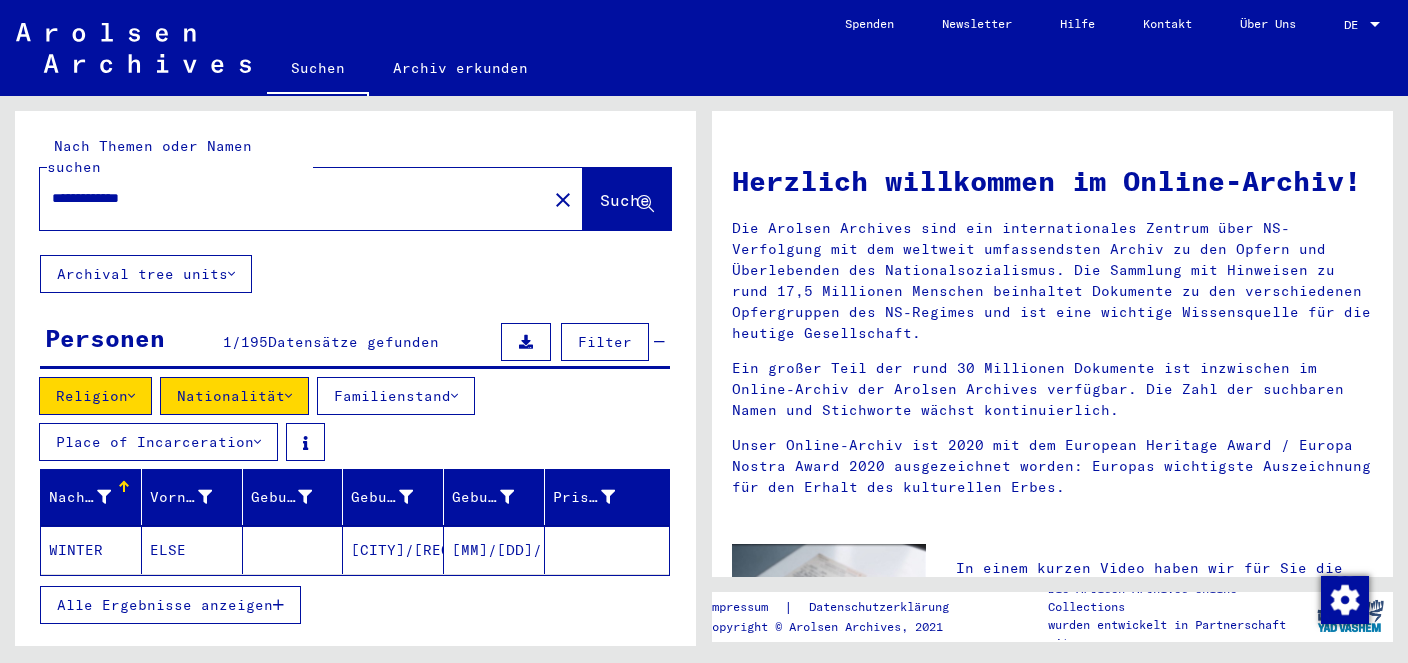 drag, startPoint x: 121, startPoint y: 178, endPoint x: 169, endPoint y: 176, distance: 48.04165 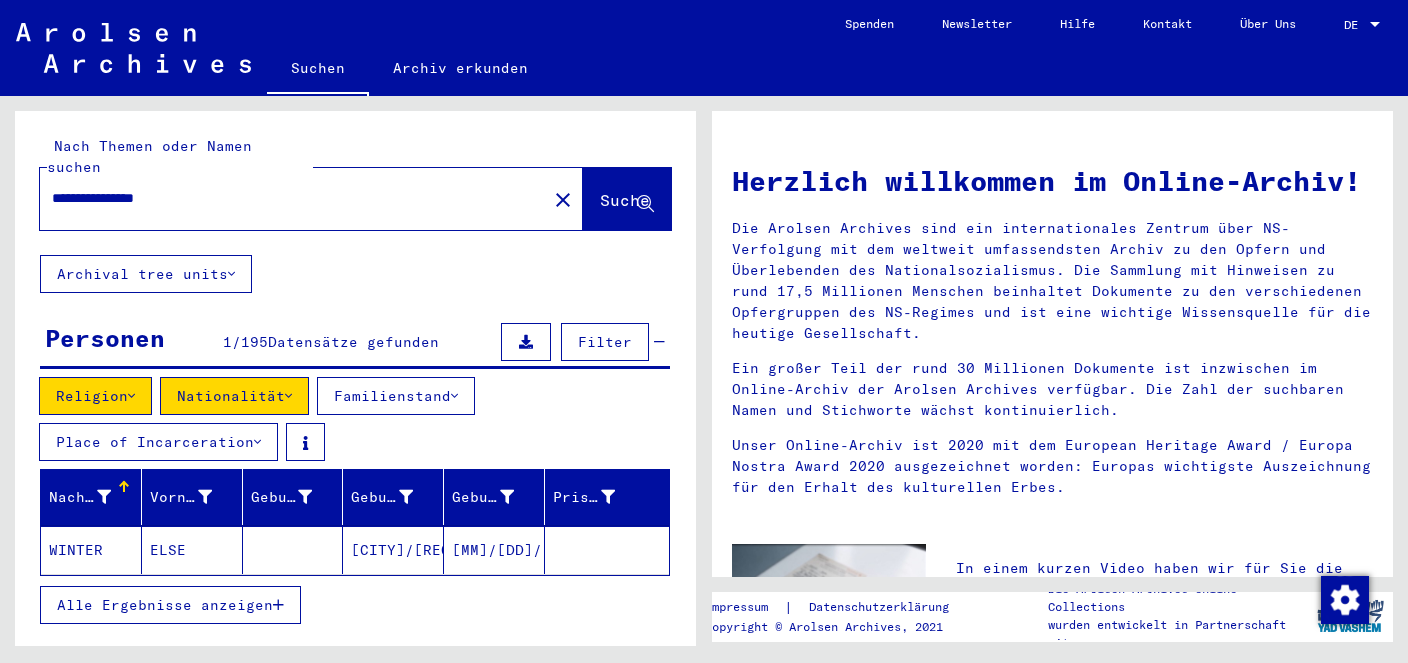 type on "**********" 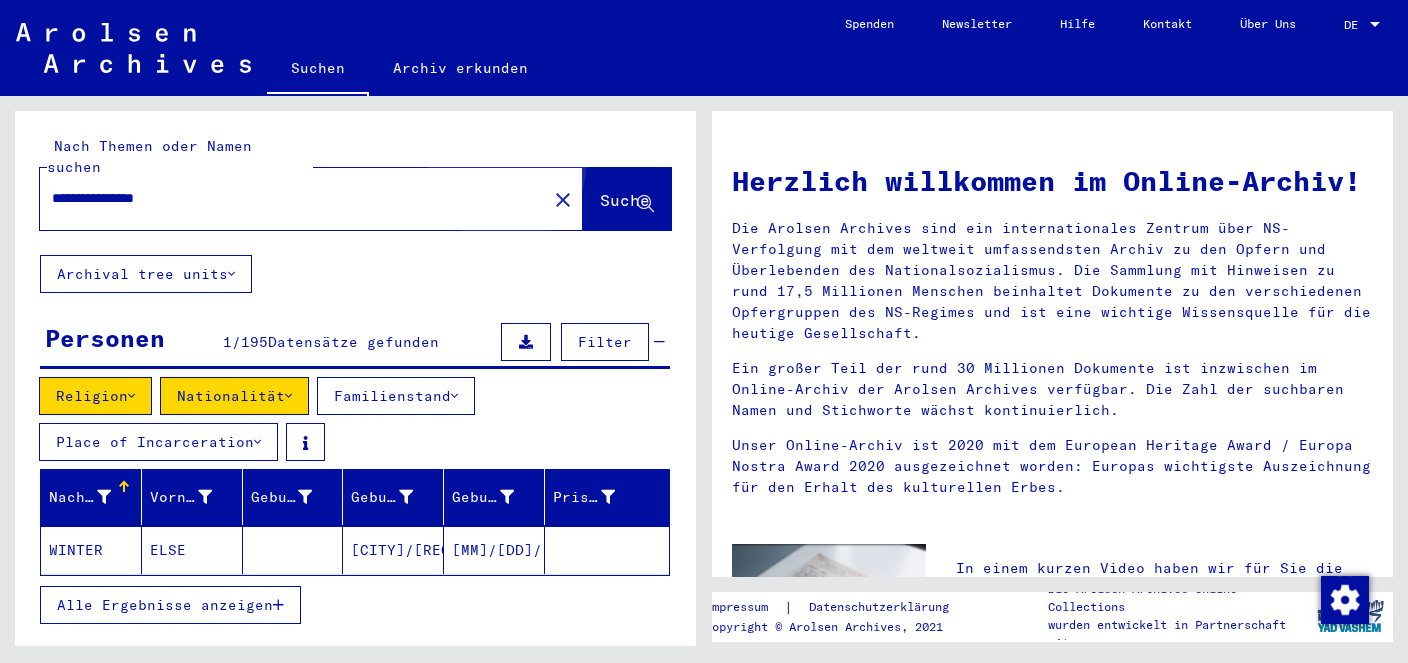 click on "Suche" 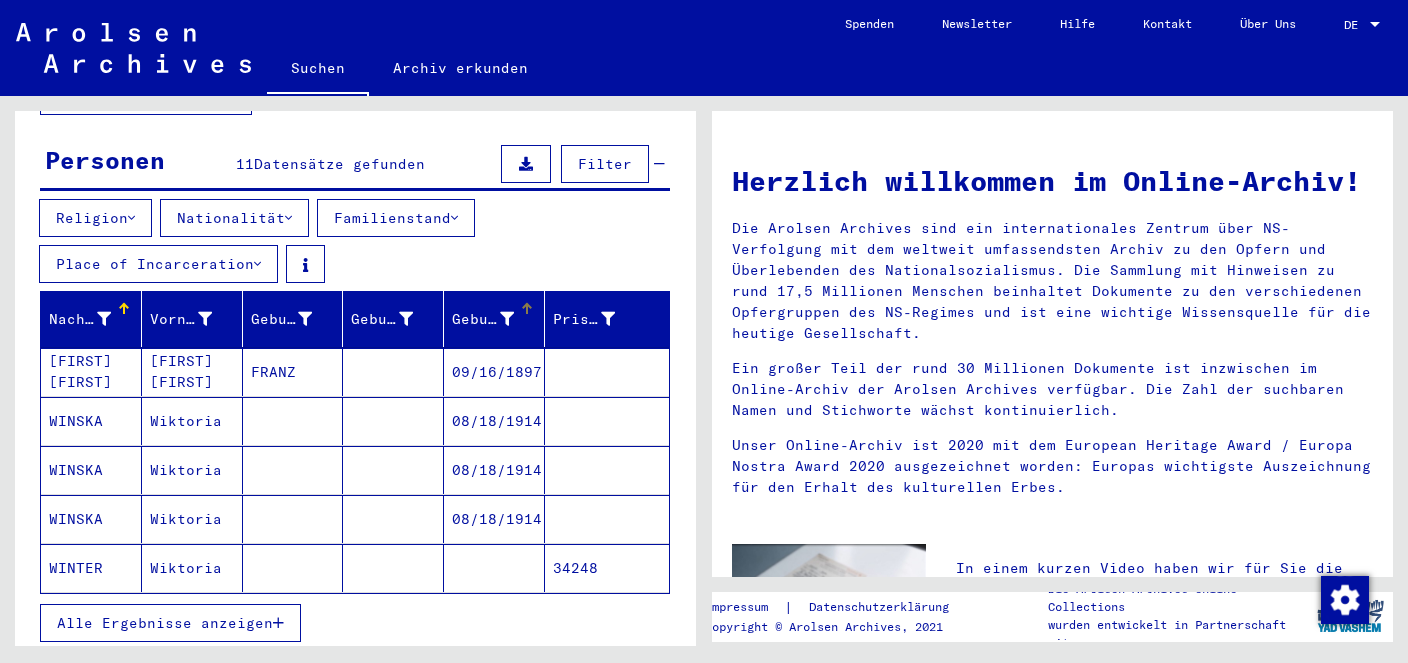 scroll, scrollTop: 211, scrollLeft: 0, axis: vertical 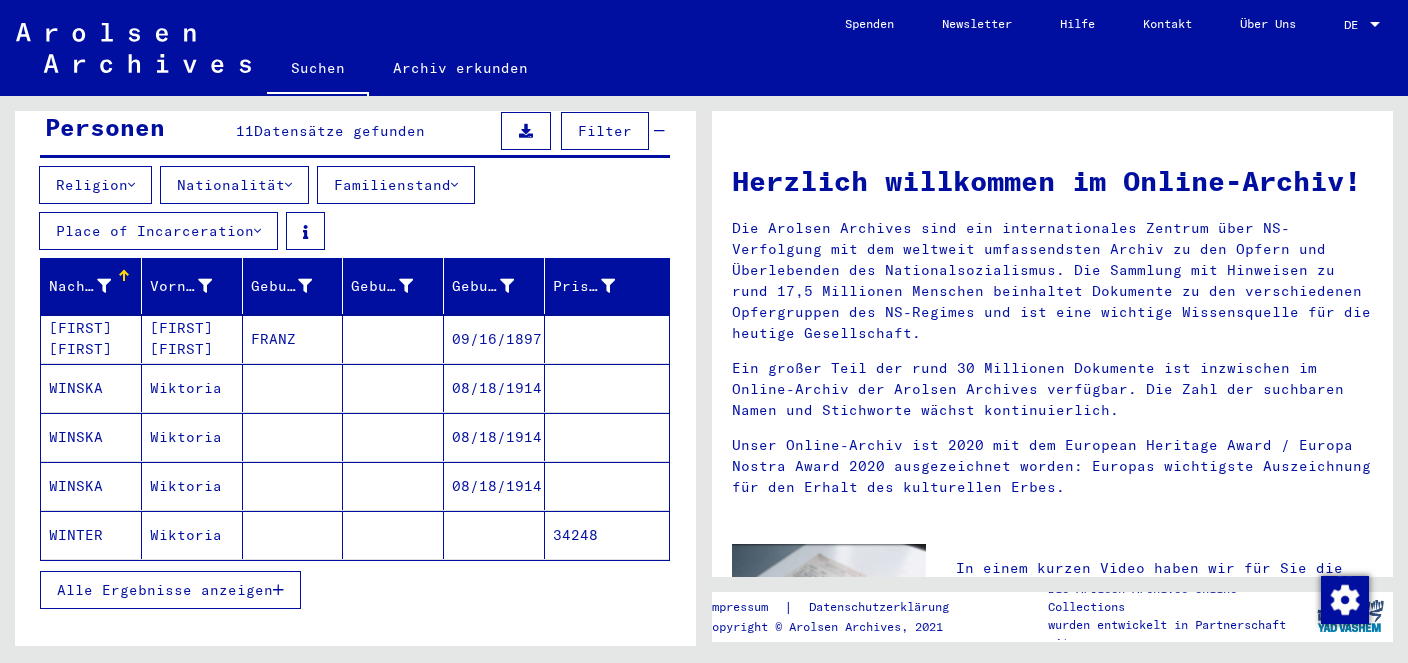 click on "WINTER" 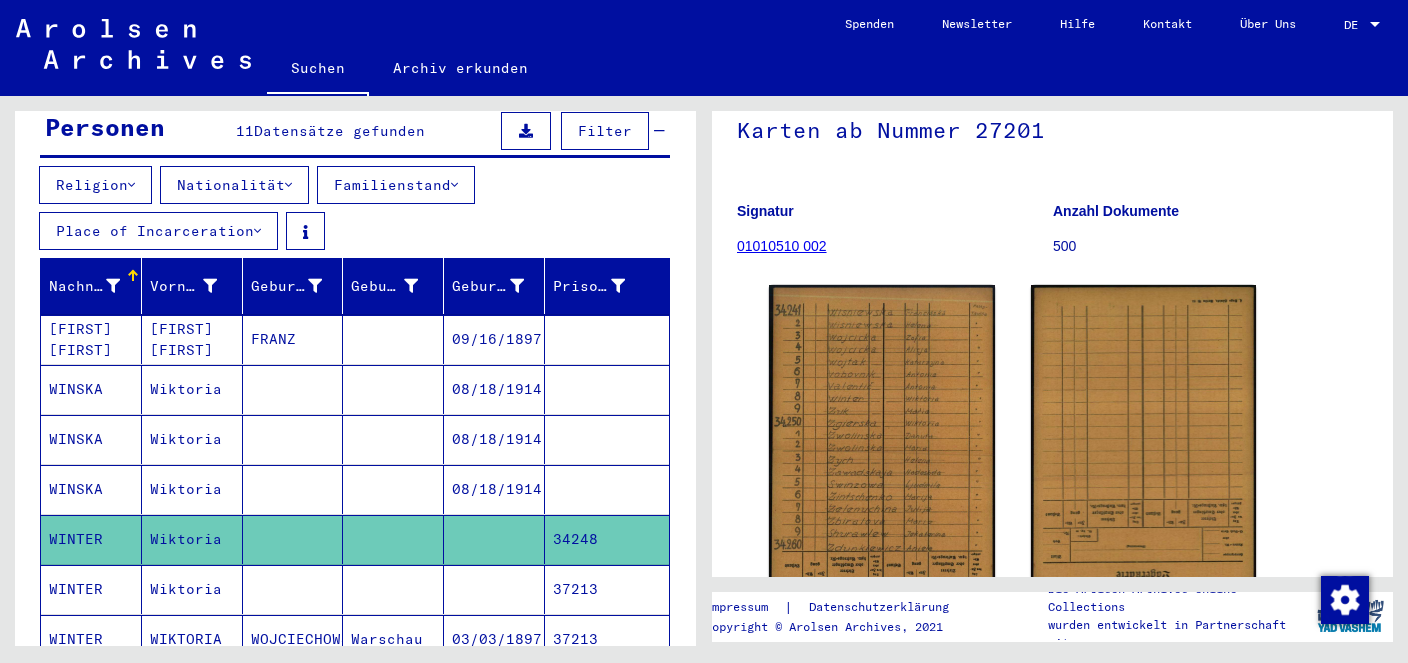 scroll, scrollTop: 105, scrollLeft: 0, axis: vertical 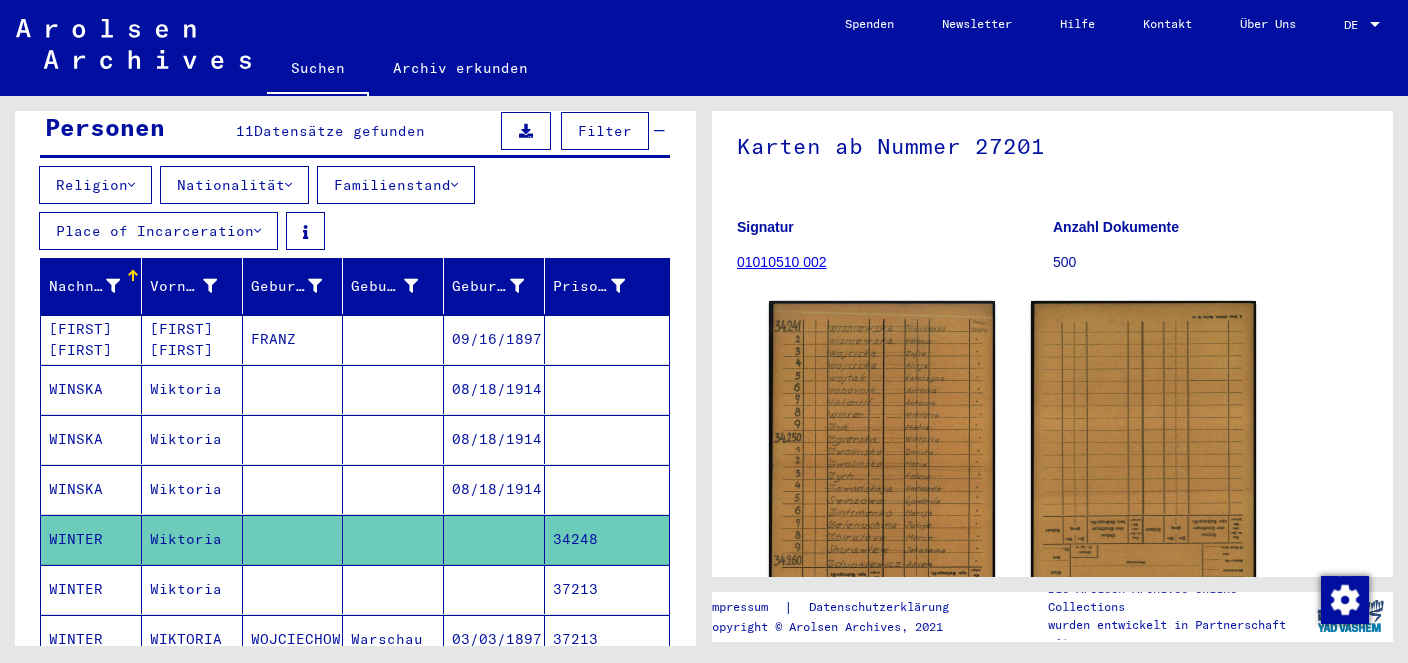click on "01010510 002" 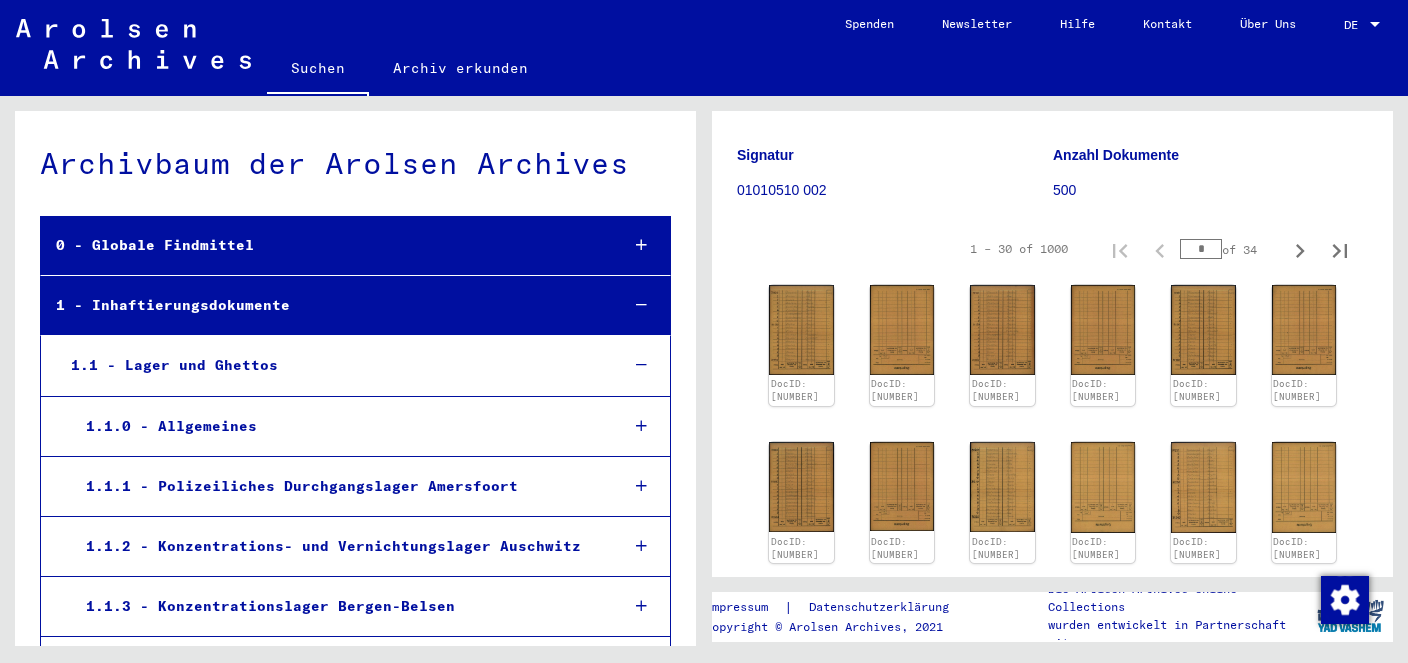 scroll, scrollTop: 211, scrollLeft: 0, axis: vertical 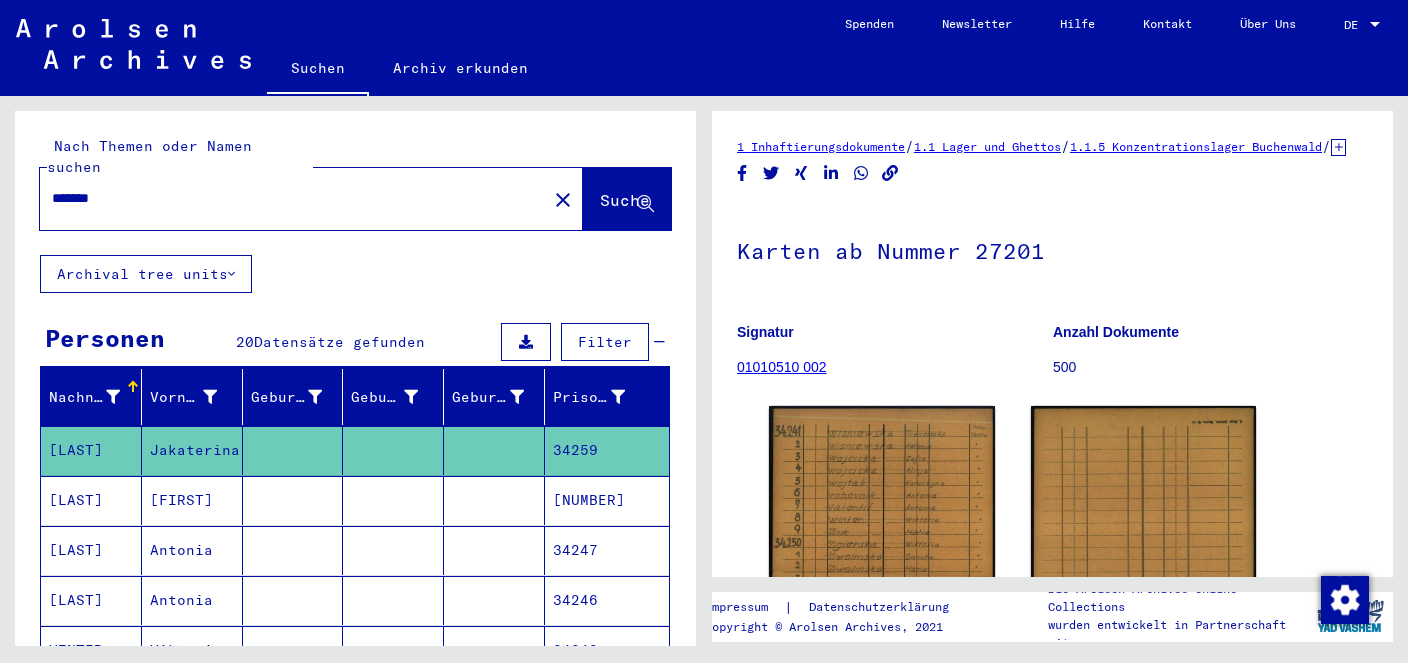 drag, startPoint x: 128, startPoint y: 175, endPoint x: 34, endPoint y: 177, distance: 94.02127 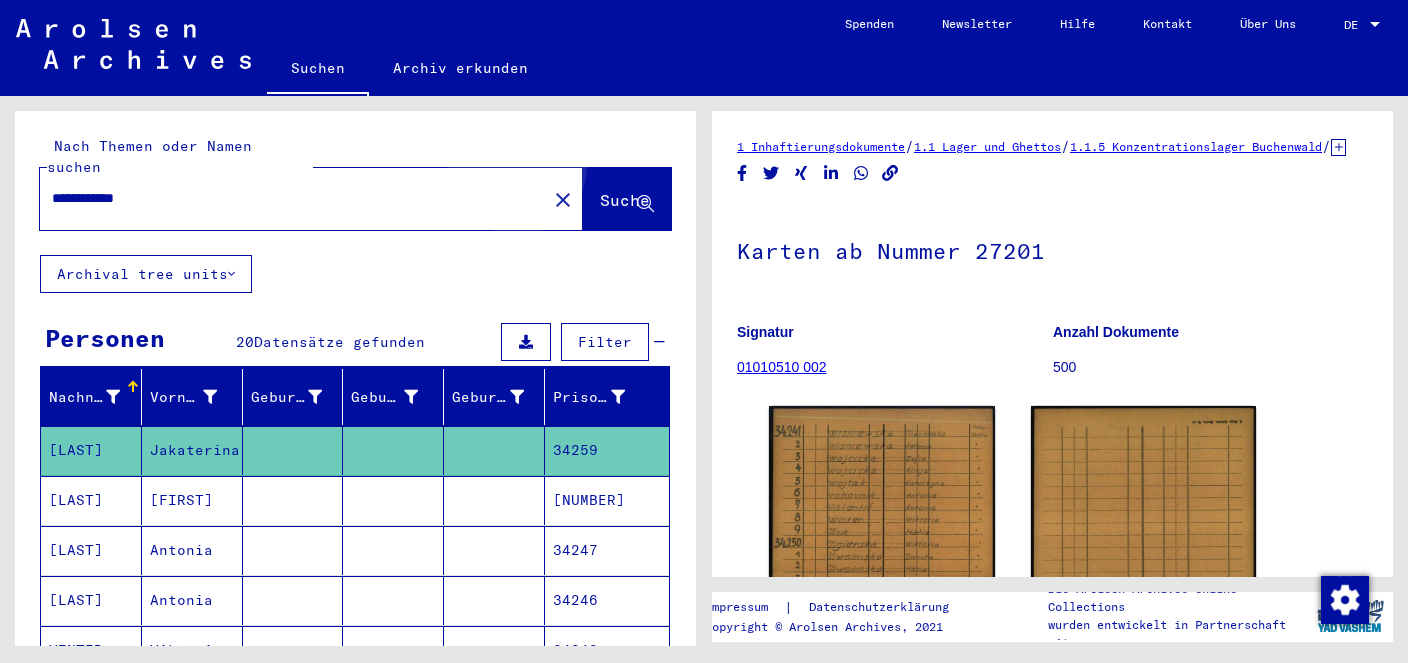 click on "Suche" 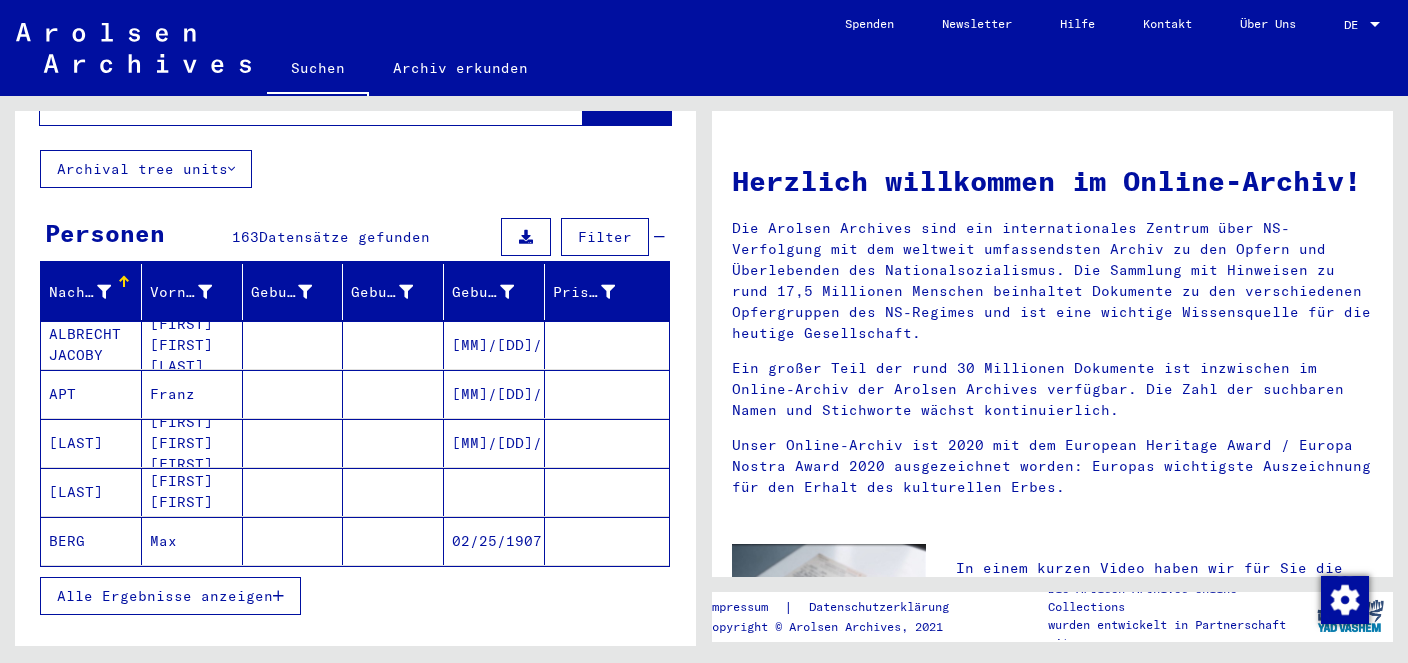 scroll, scrollTop: 0, scrollLeft: 0, axis: both 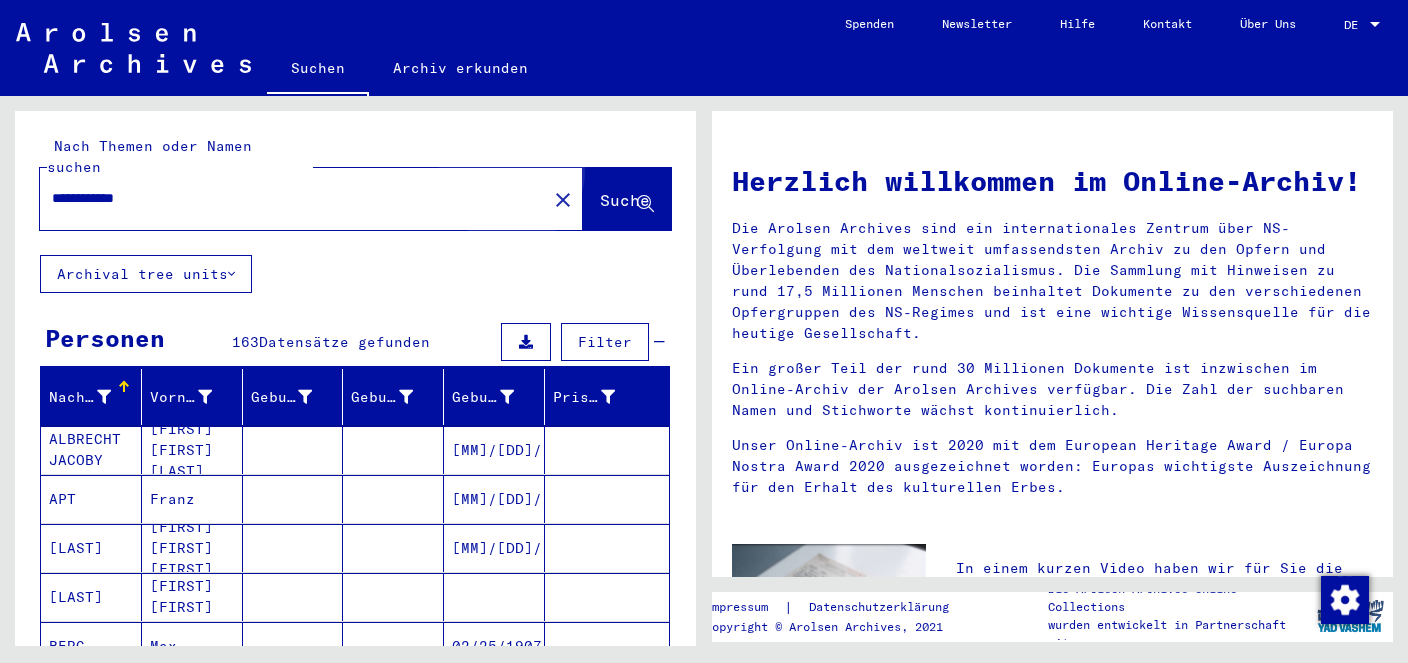 click on "Suche" 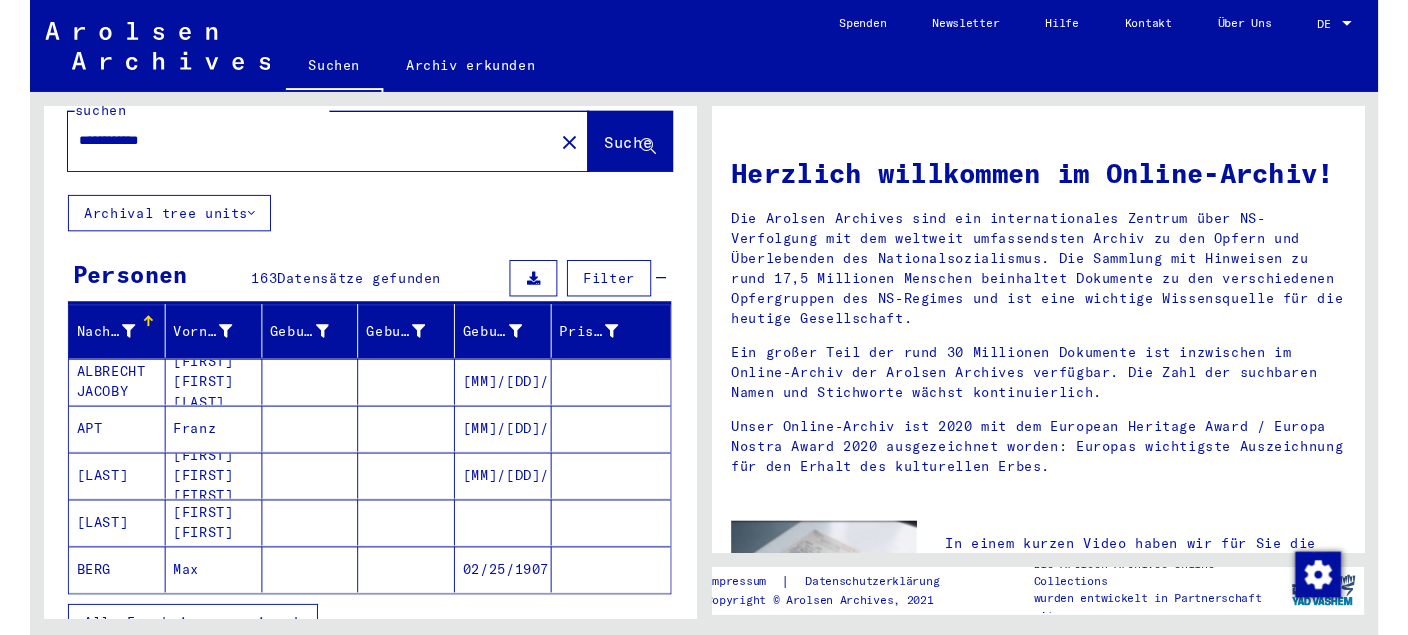 scroll, scrollTop: 0, scrollLeft: 0, axis: both 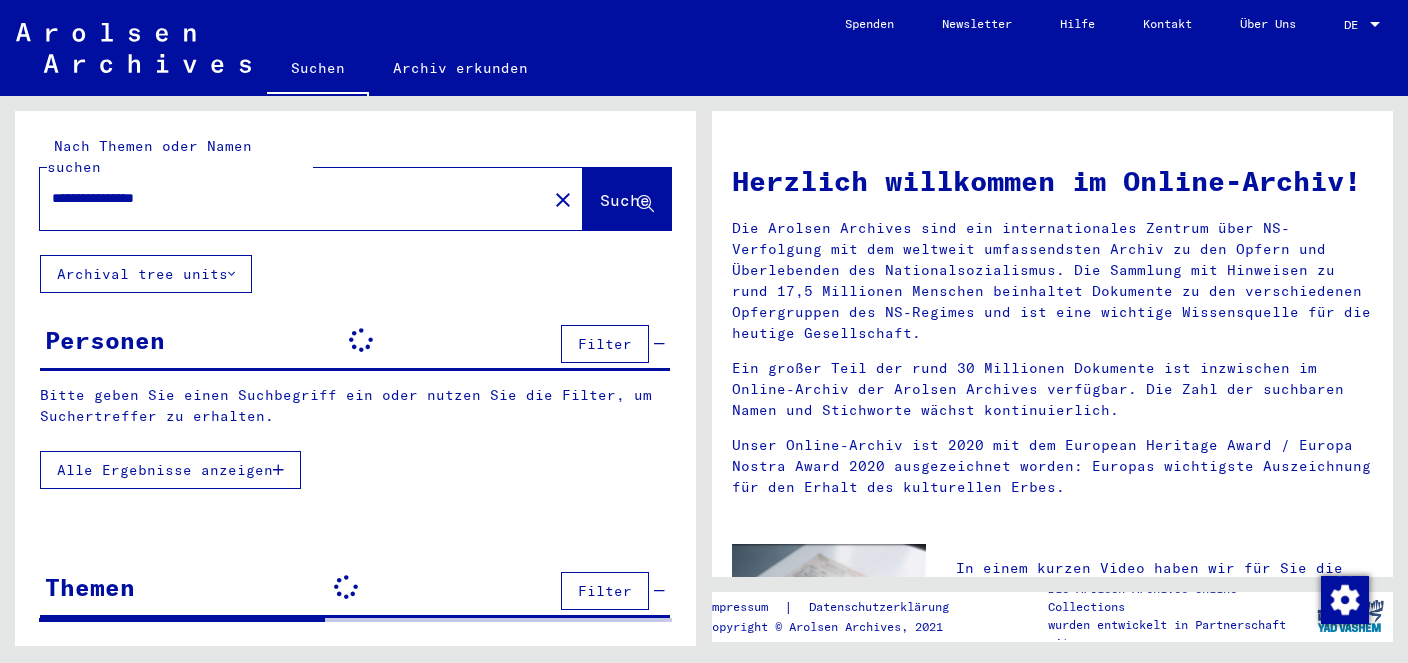 type on "**********" 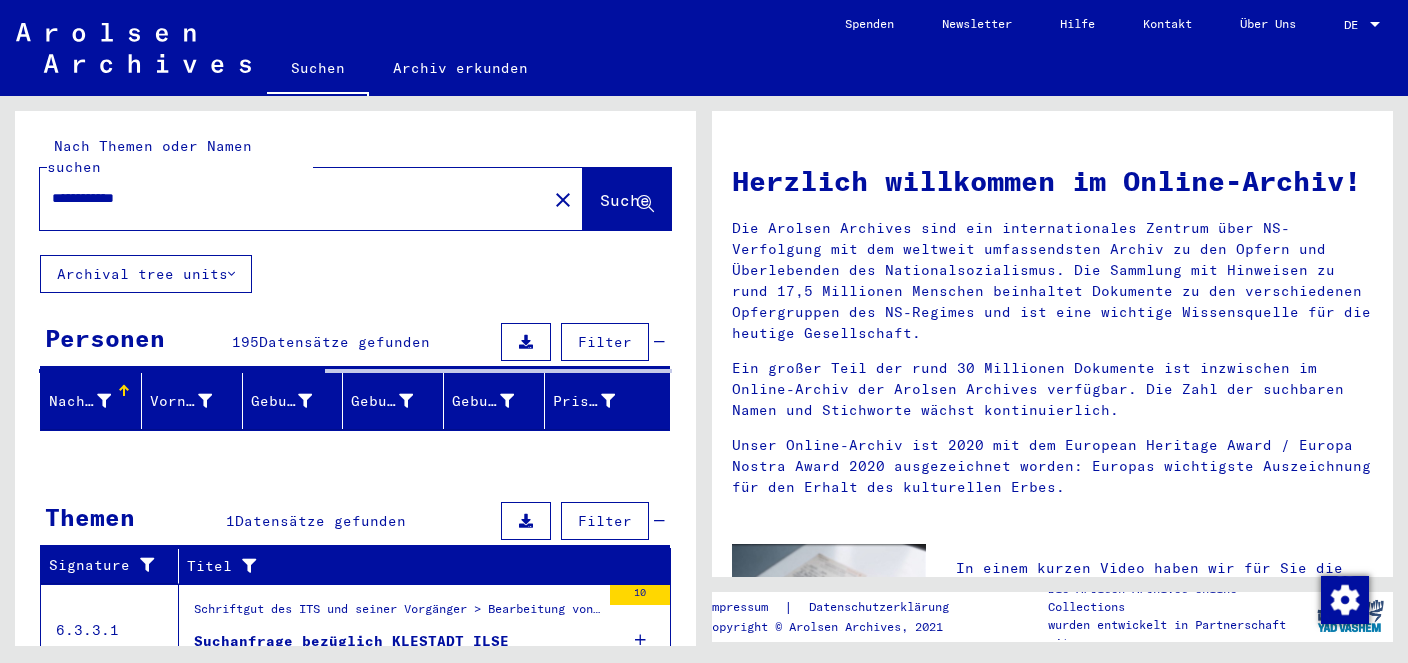 type 